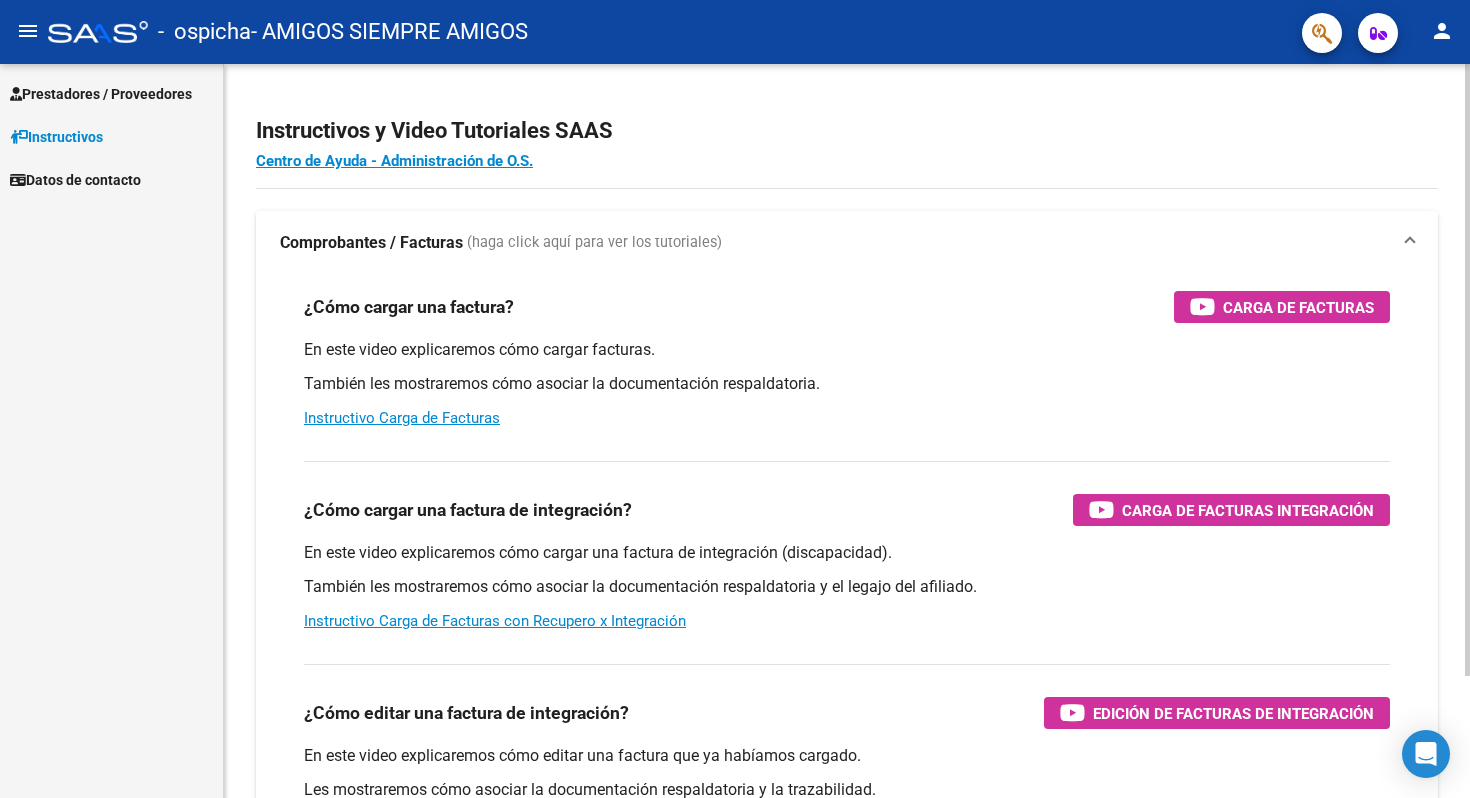 scroll, scrollTop: 0, scrollLeft: 0, axis: both 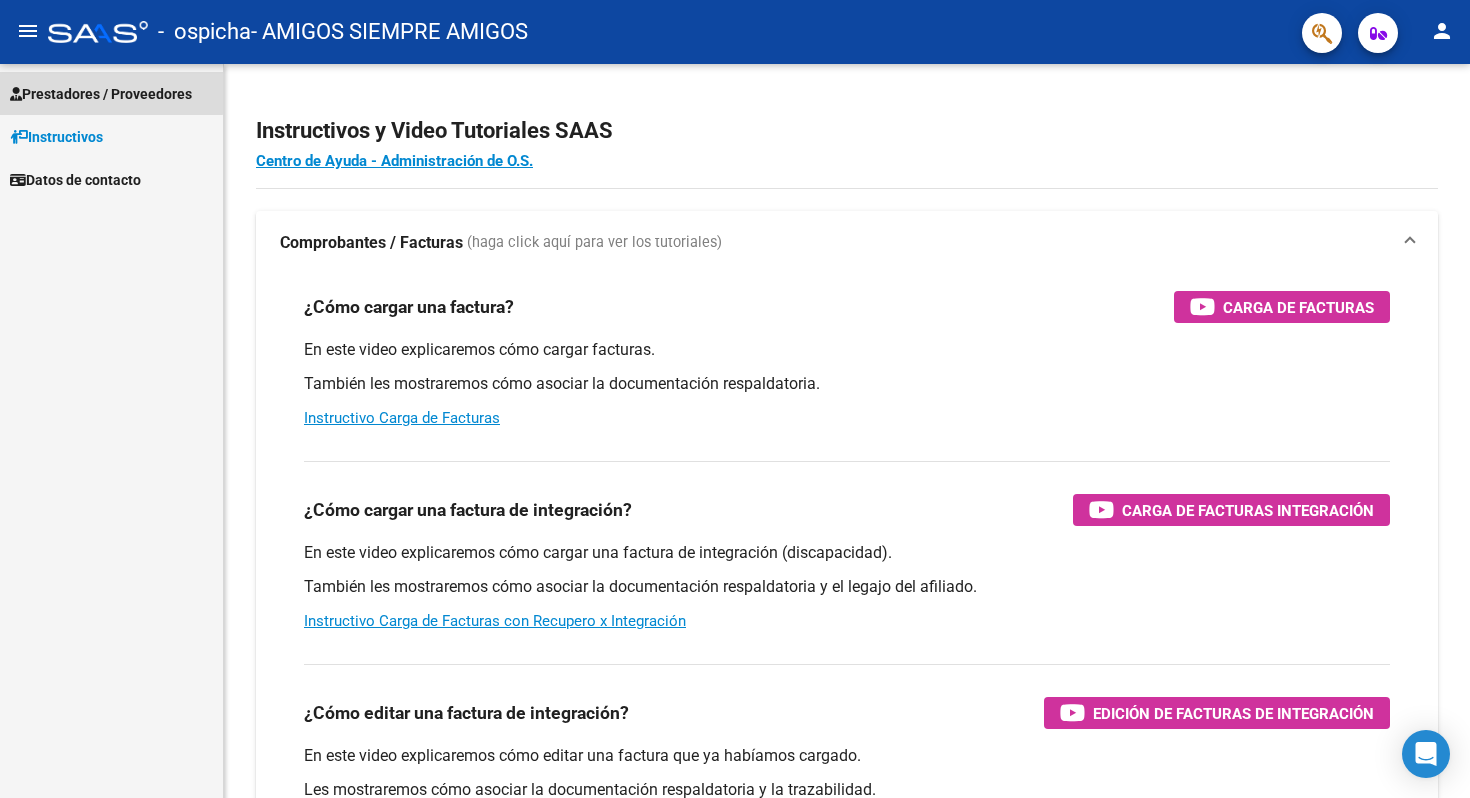 click on "Prestadores / Proveedores" at bounding box center (111, 93) 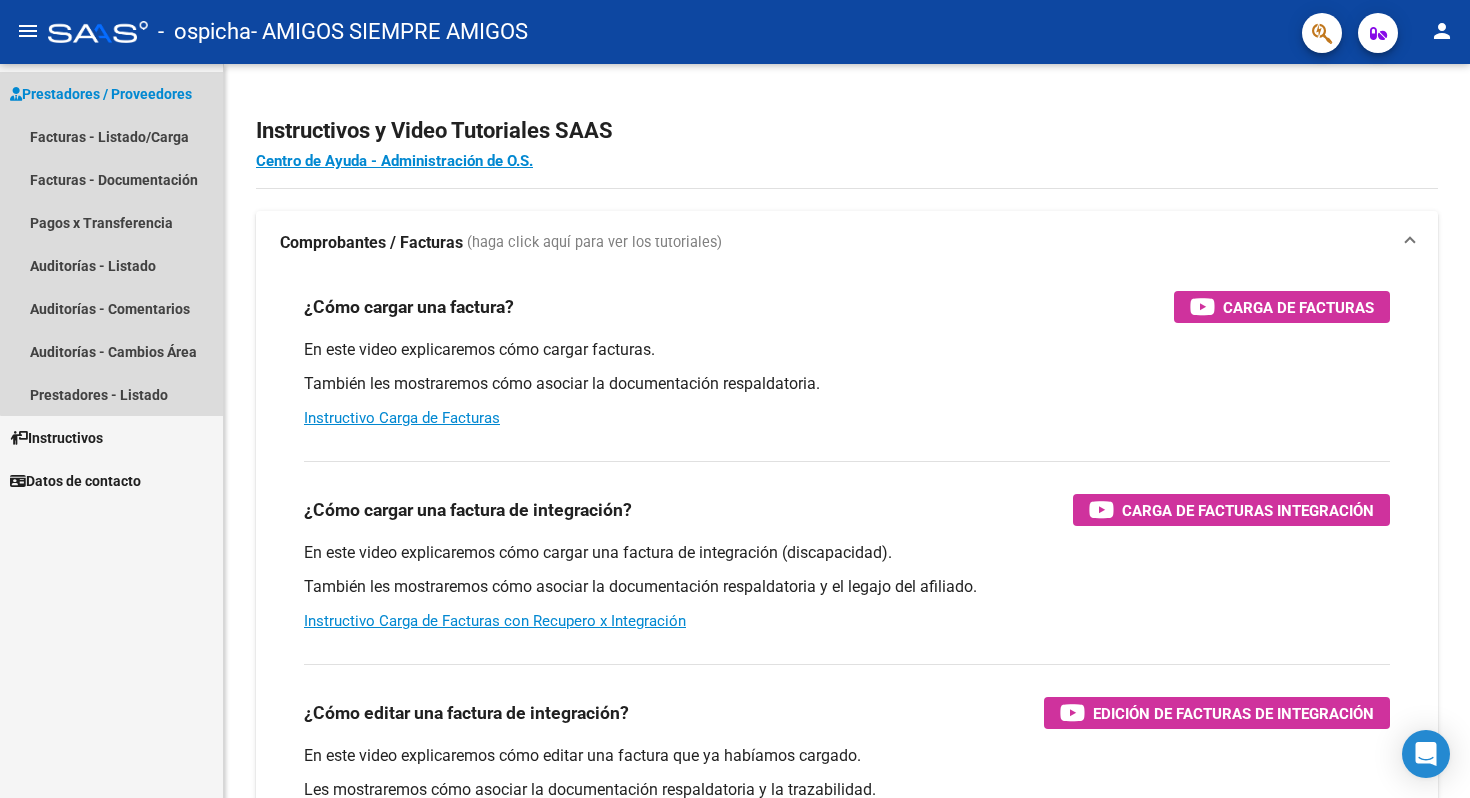 click on "Prestadores / Proveedores" at bounding box center (101, 94) 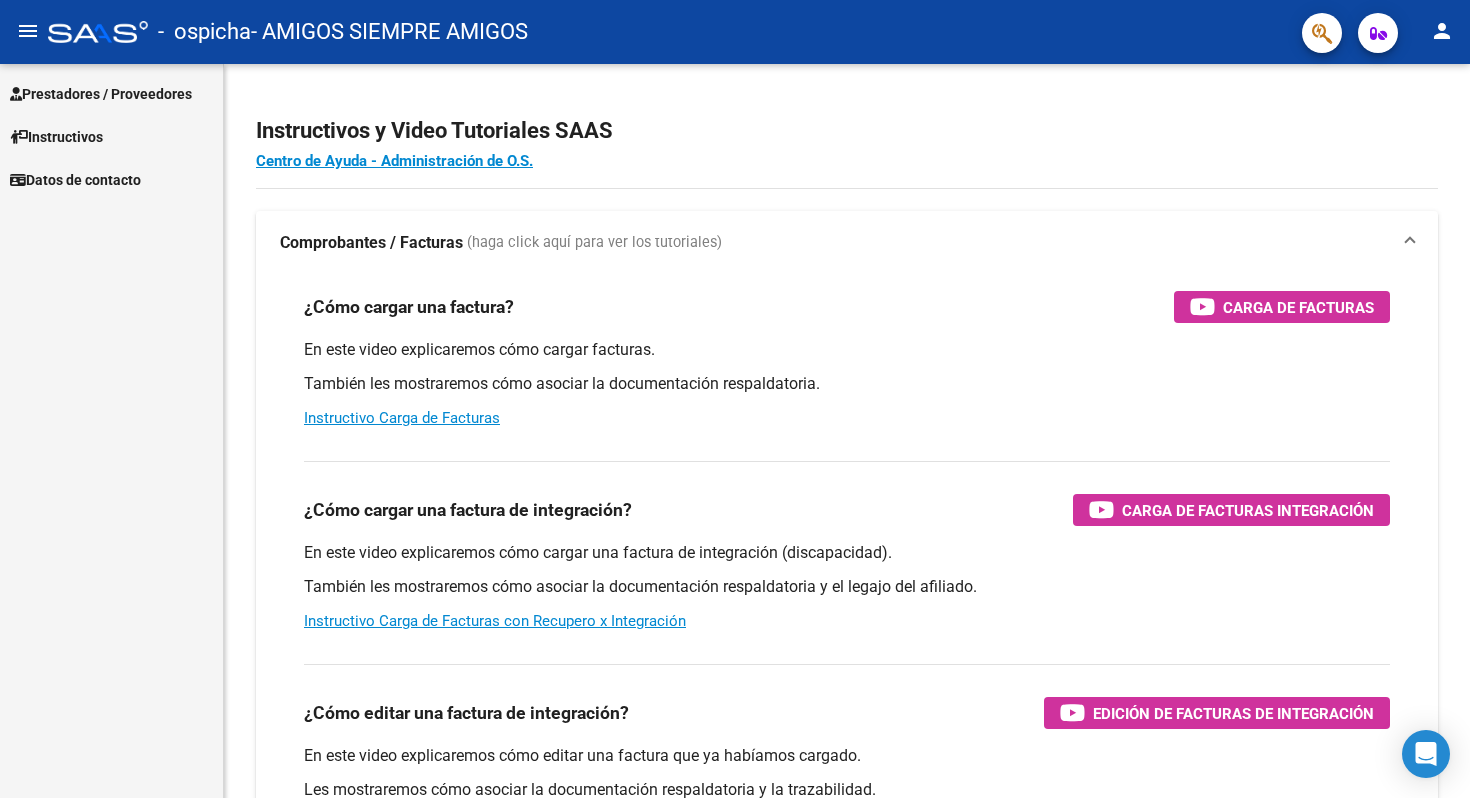click on "Prestadores / Proveedores" at bounding box center [101, 94] 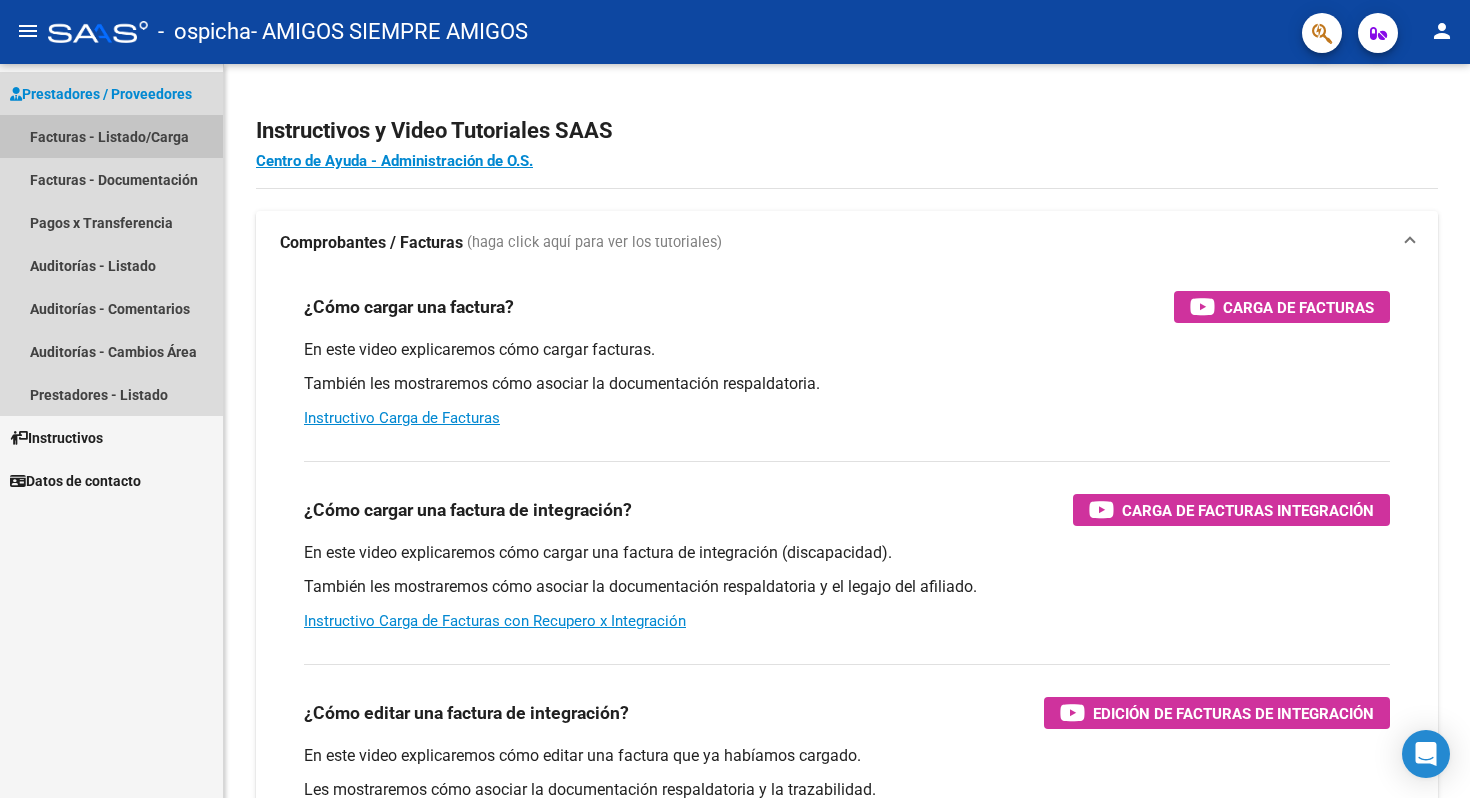 click on "Facturas - Listado/Carga" at bounding box center (111, 136) 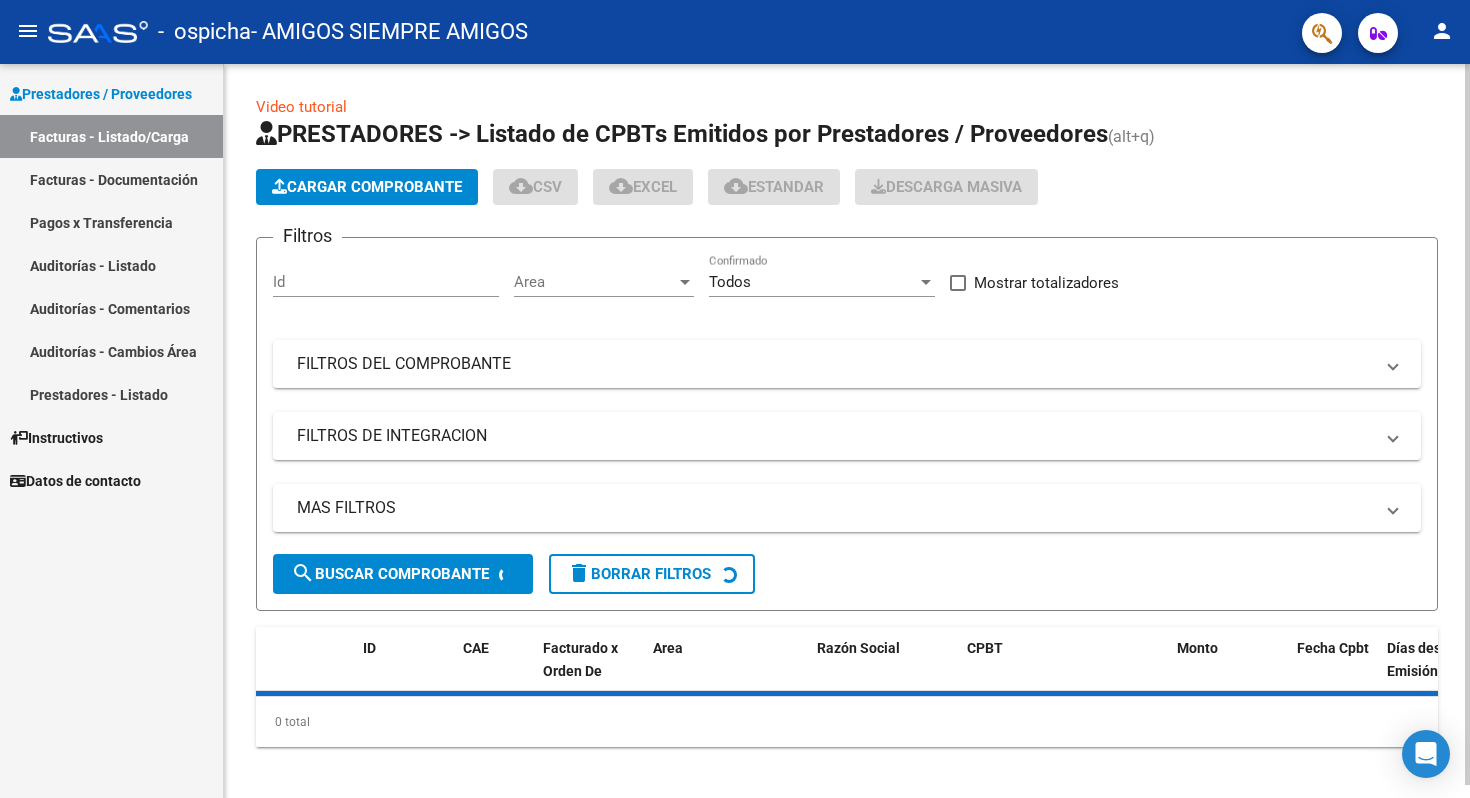 click on "Cargar Comprobante" 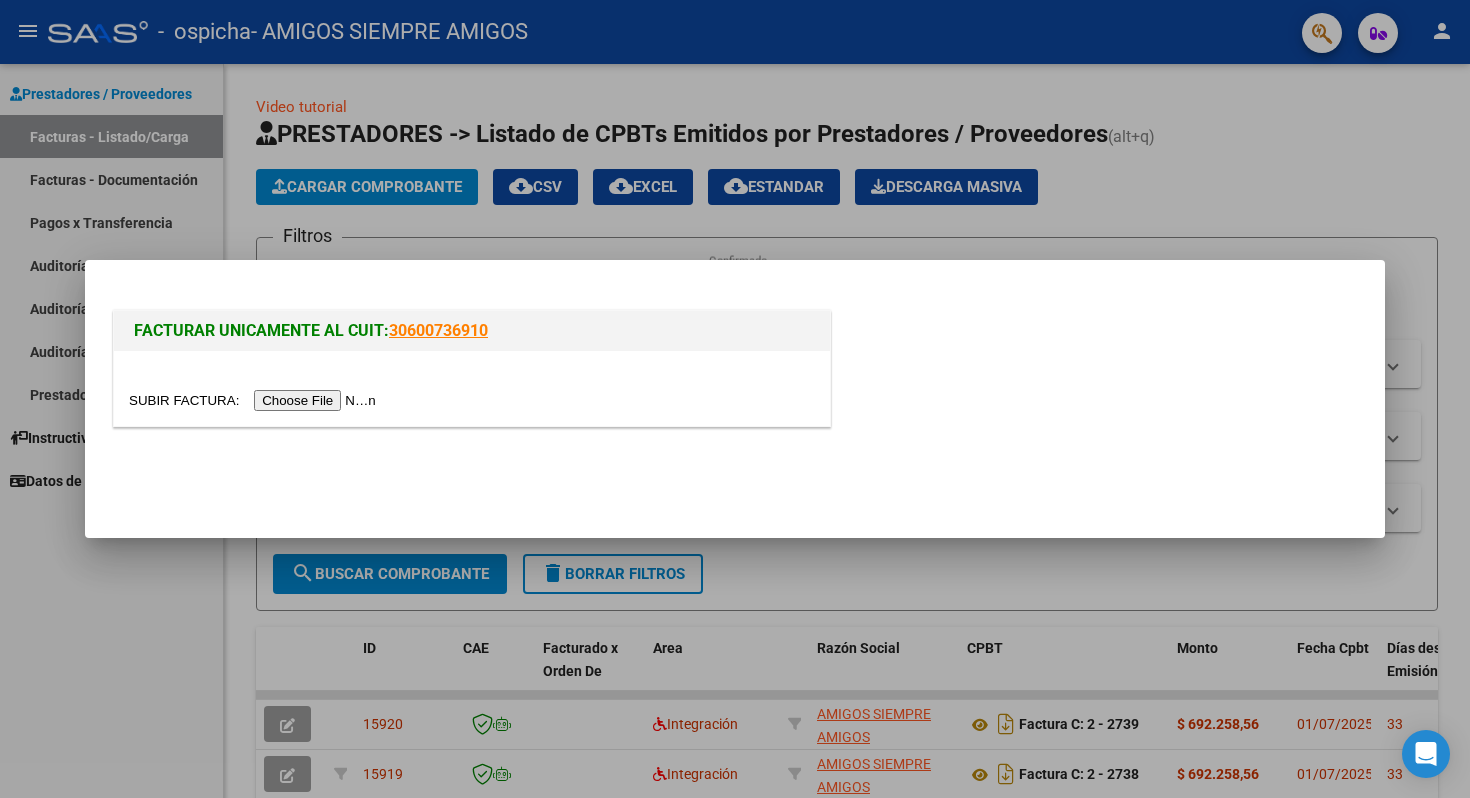 click at bounding box center [255, 400] 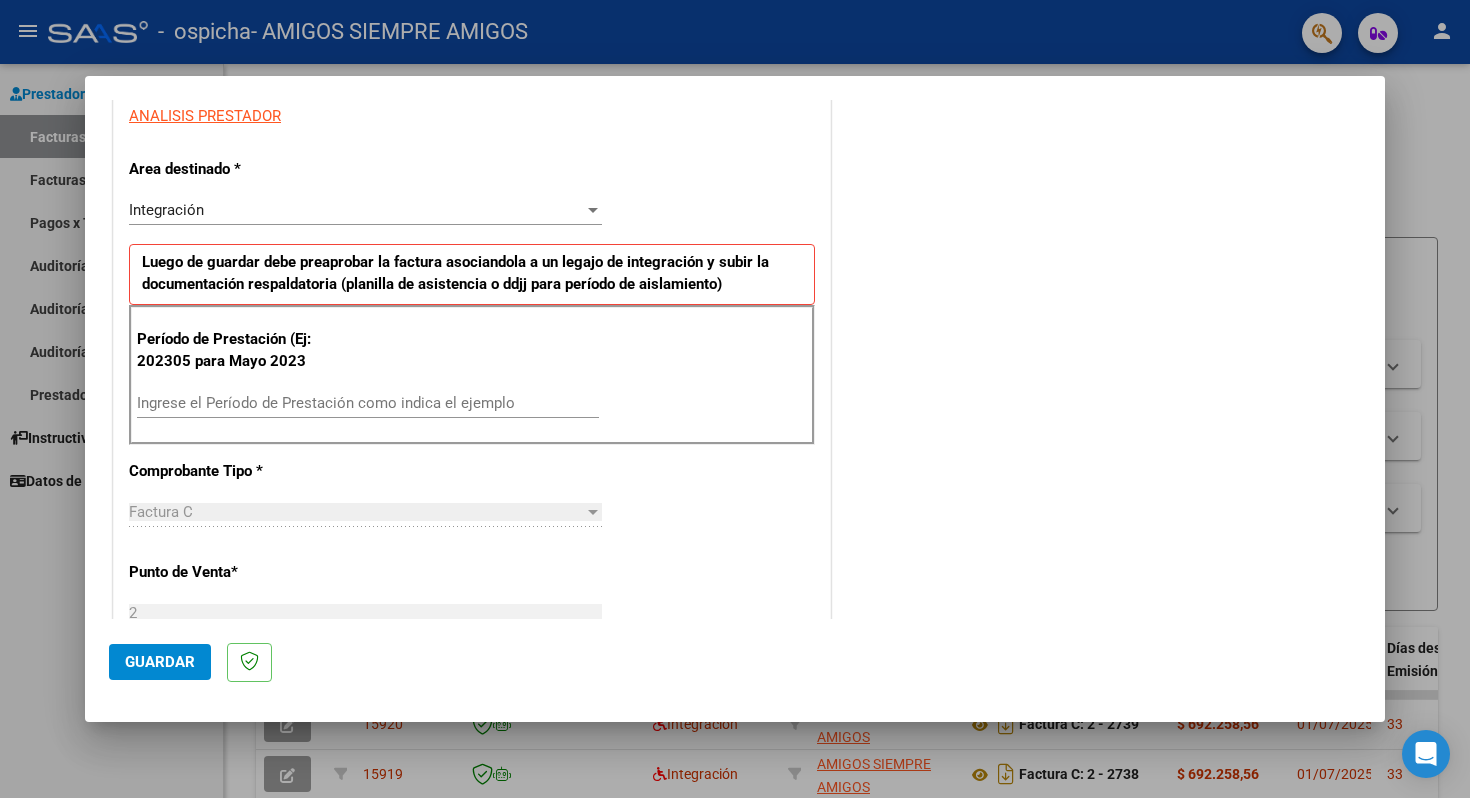 scroll, scrollTop: 450, scrollLeft: 0, axis: vertical 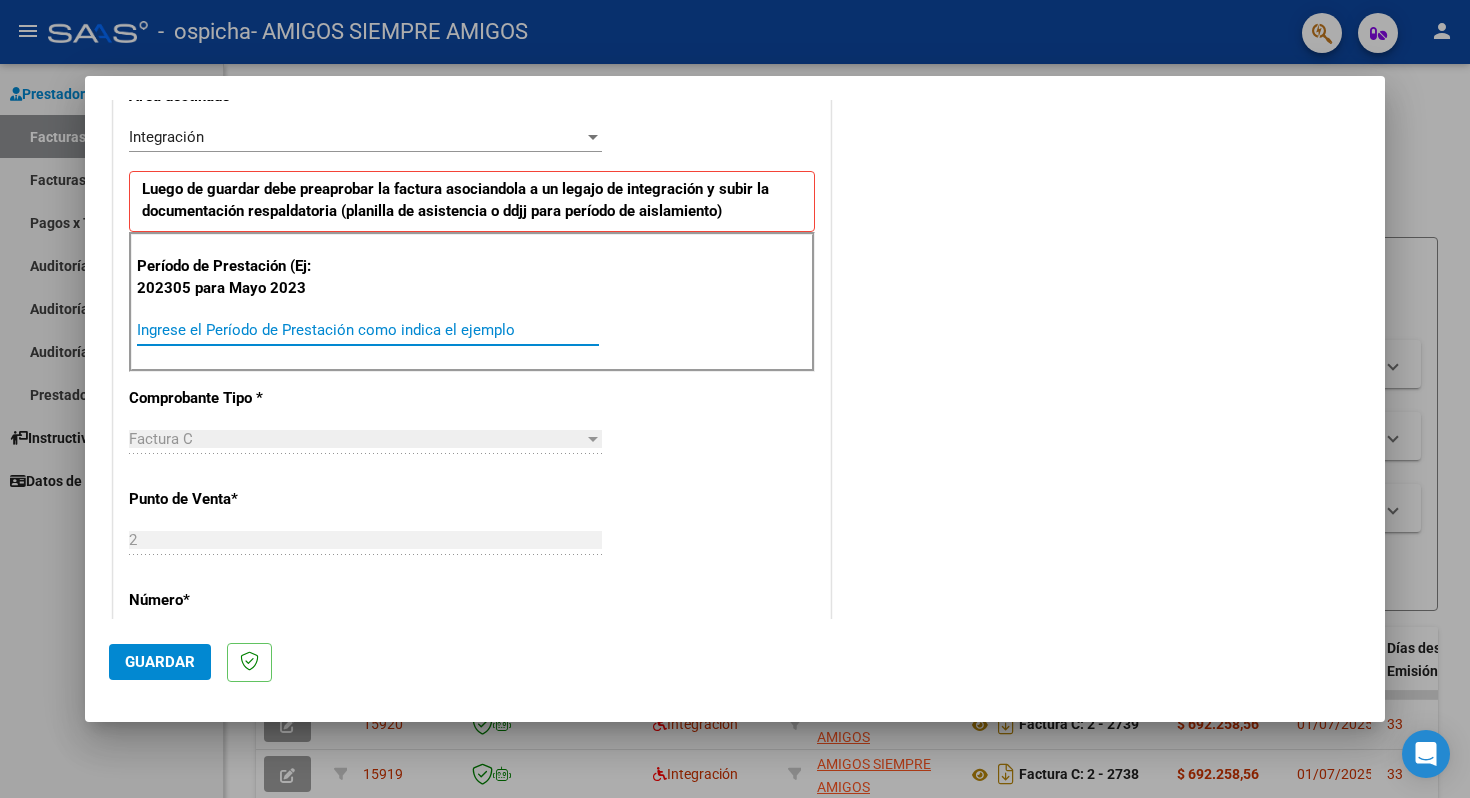 click on "Ingrese el Período de Prestación como indica el ejemplo" at bounding box center [368, 330] 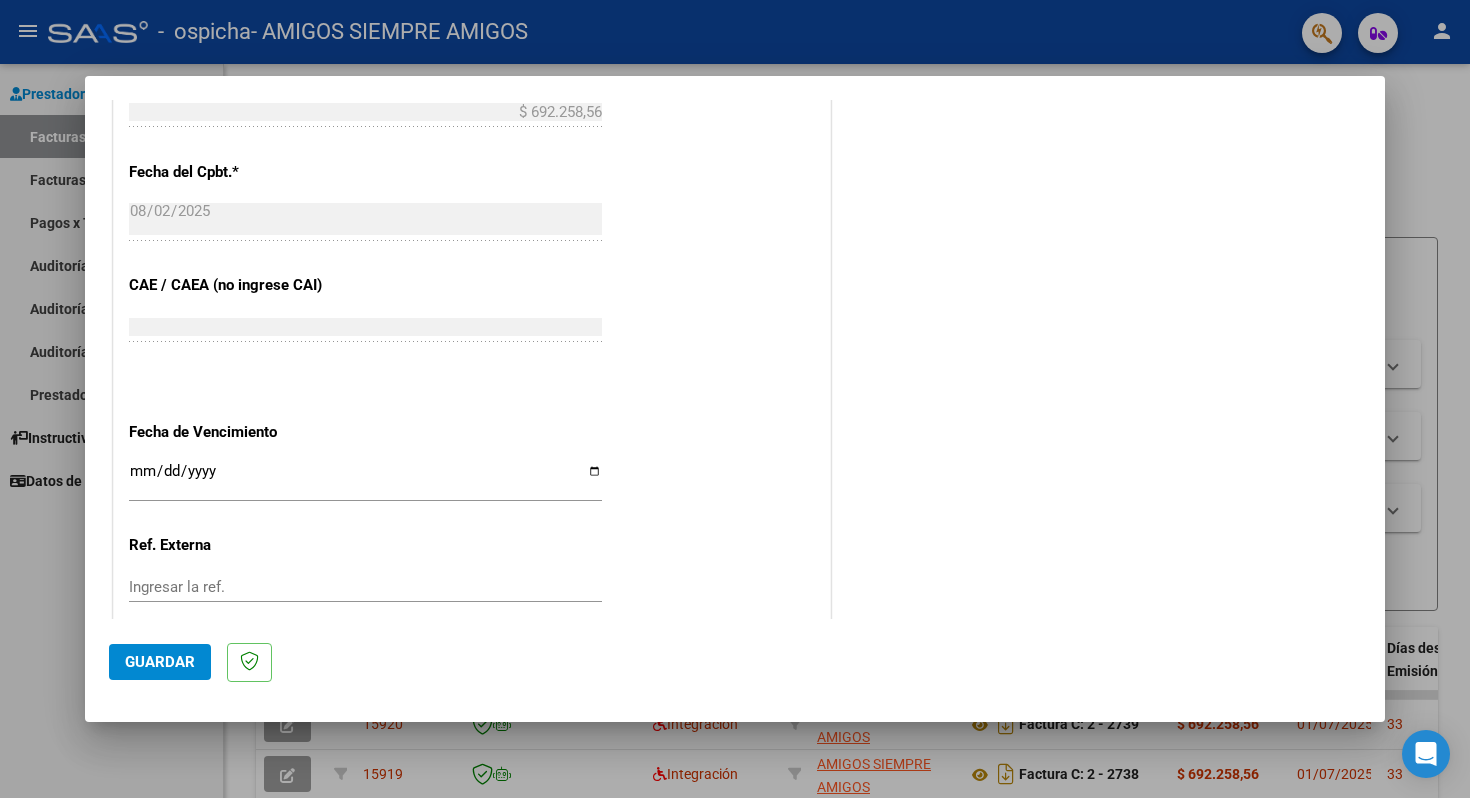 scroll, scrollTop: 1200, scrollLeft: 0, axis: vertical 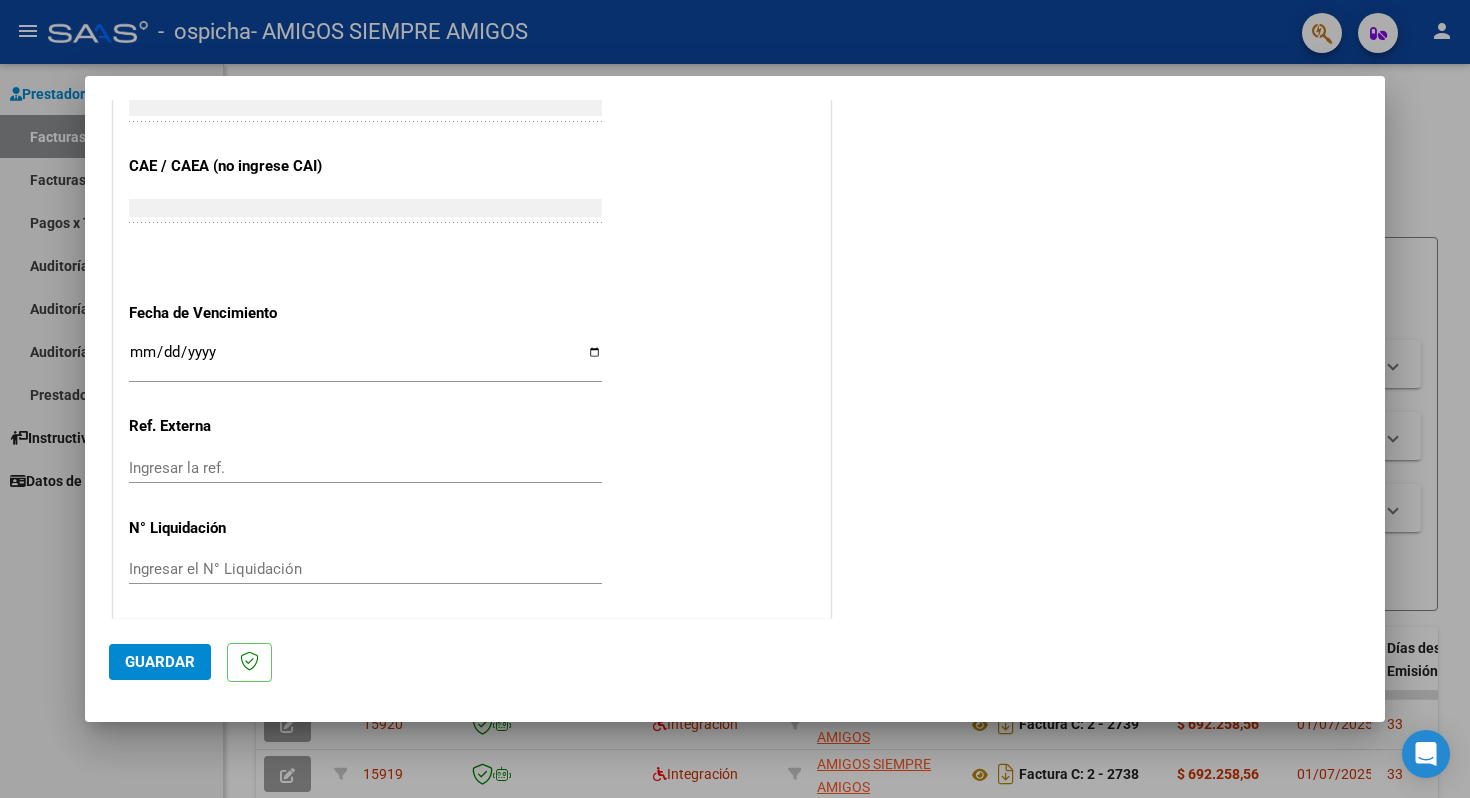 type on "202507" 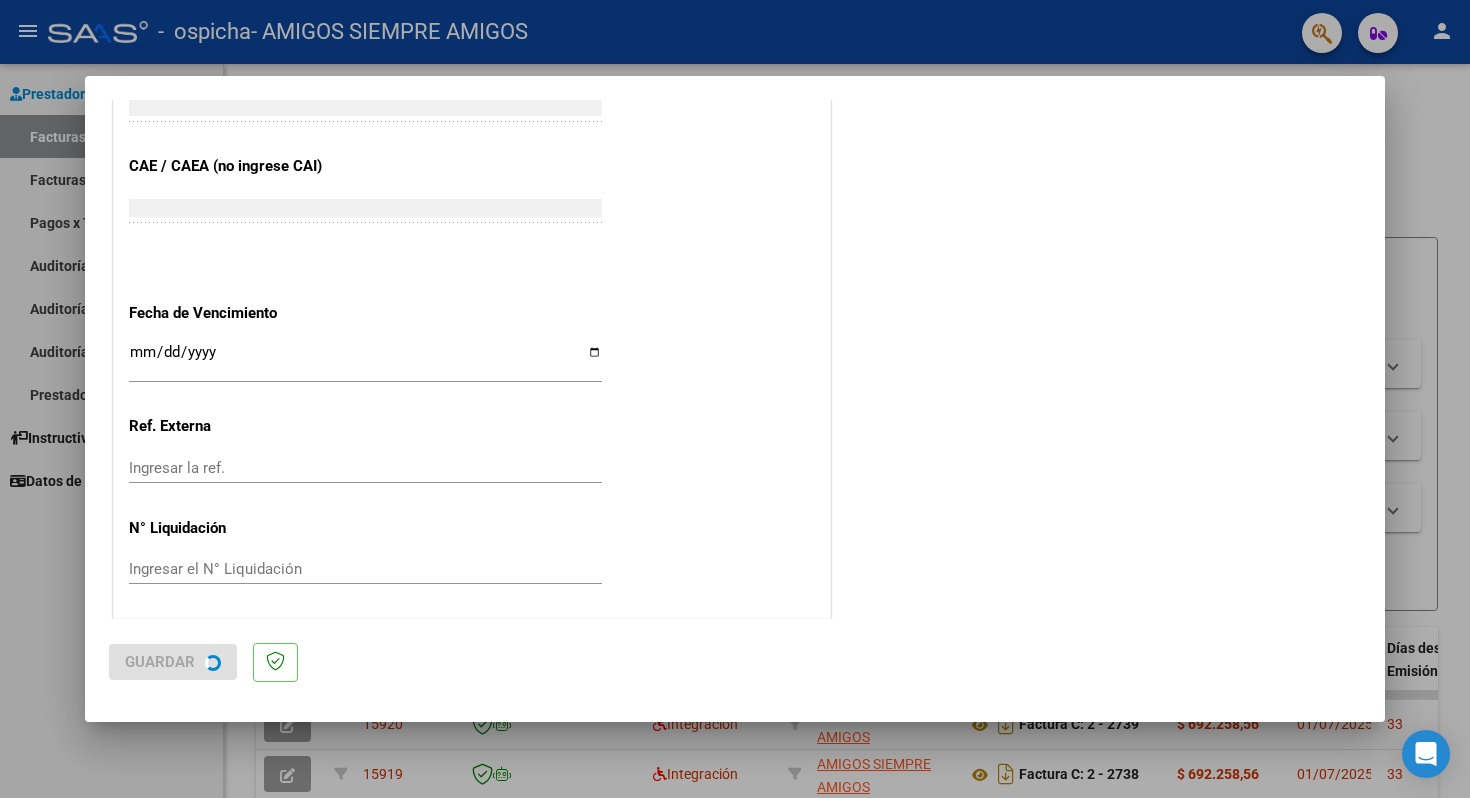 scroll, scrollTop: 0, scrollLeft: 0, axis: both 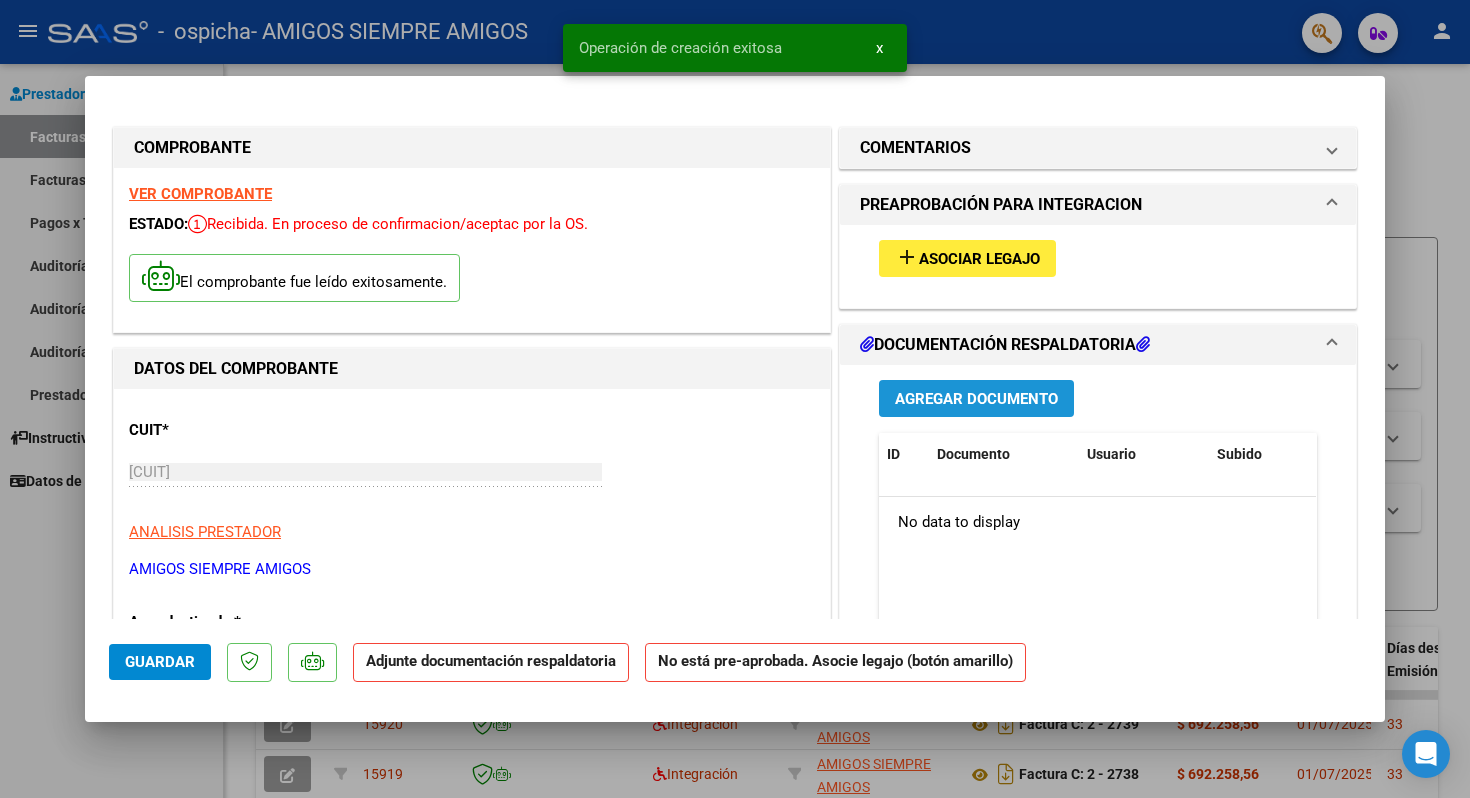click on "Agregar Documento" at bounding box center (976, 398) 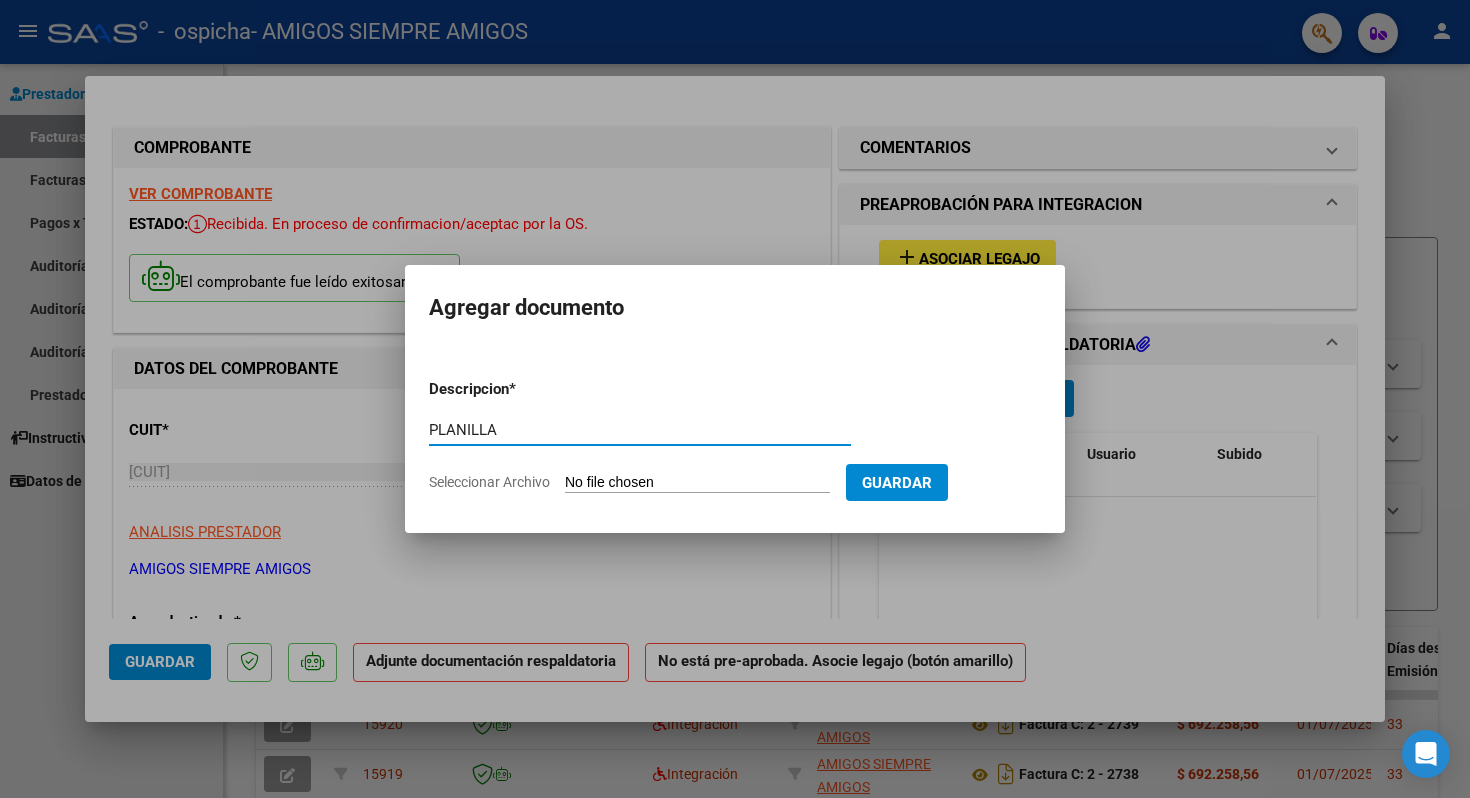 type on "PLANILLA" 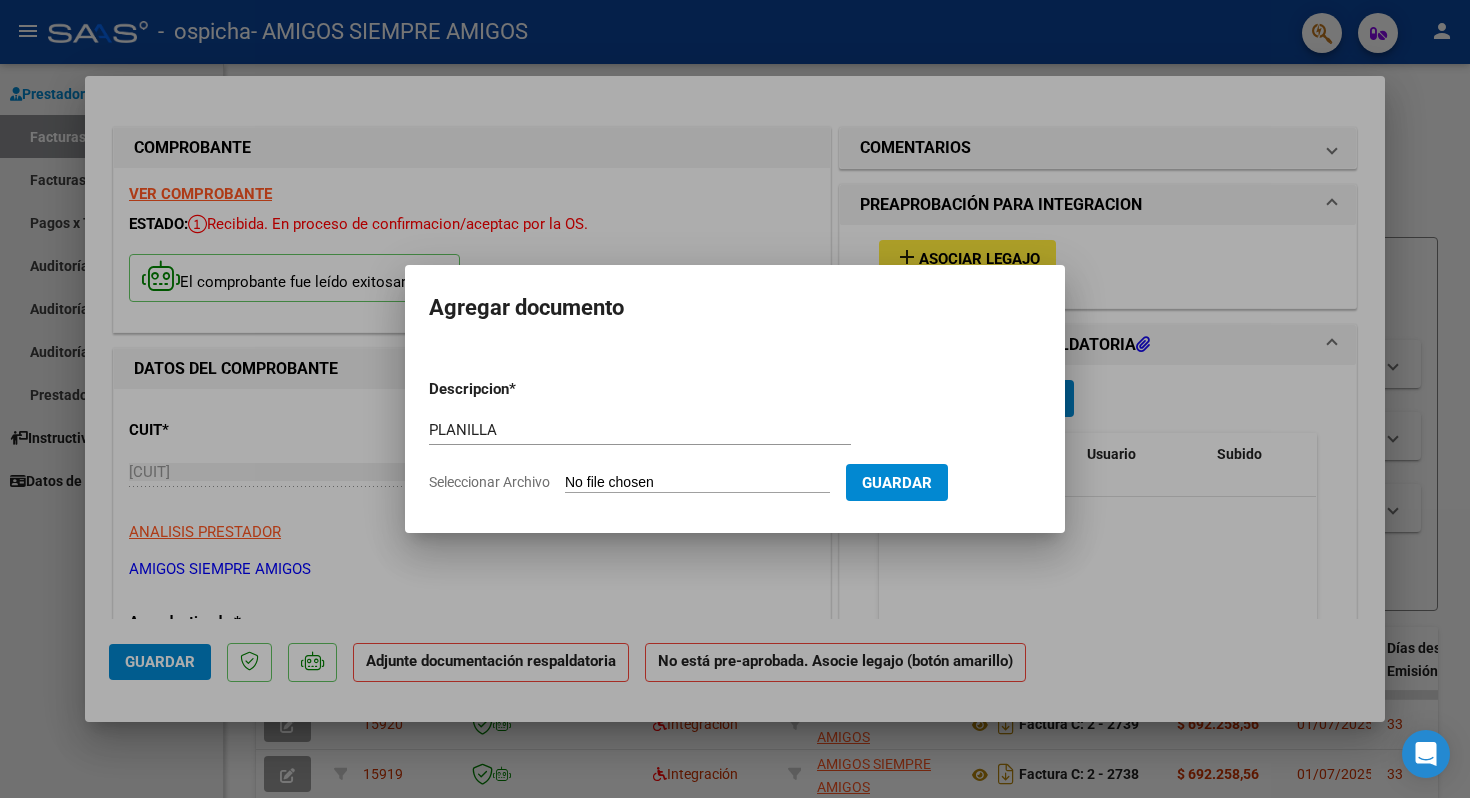 click on "Seleccionar Archivo" at bounding box center (697, 483) 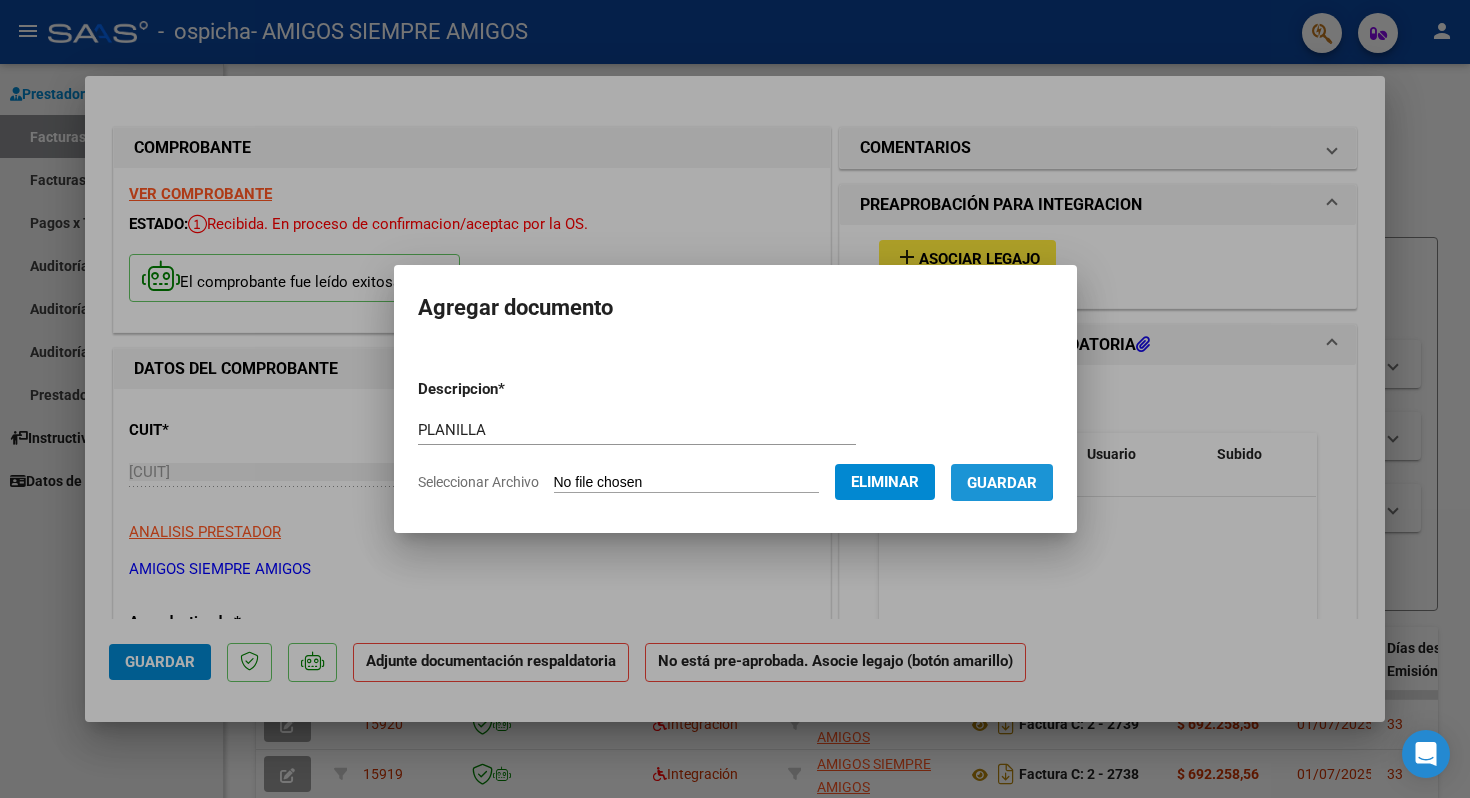 click on "Guardar" at bounding box center [1002, 483] 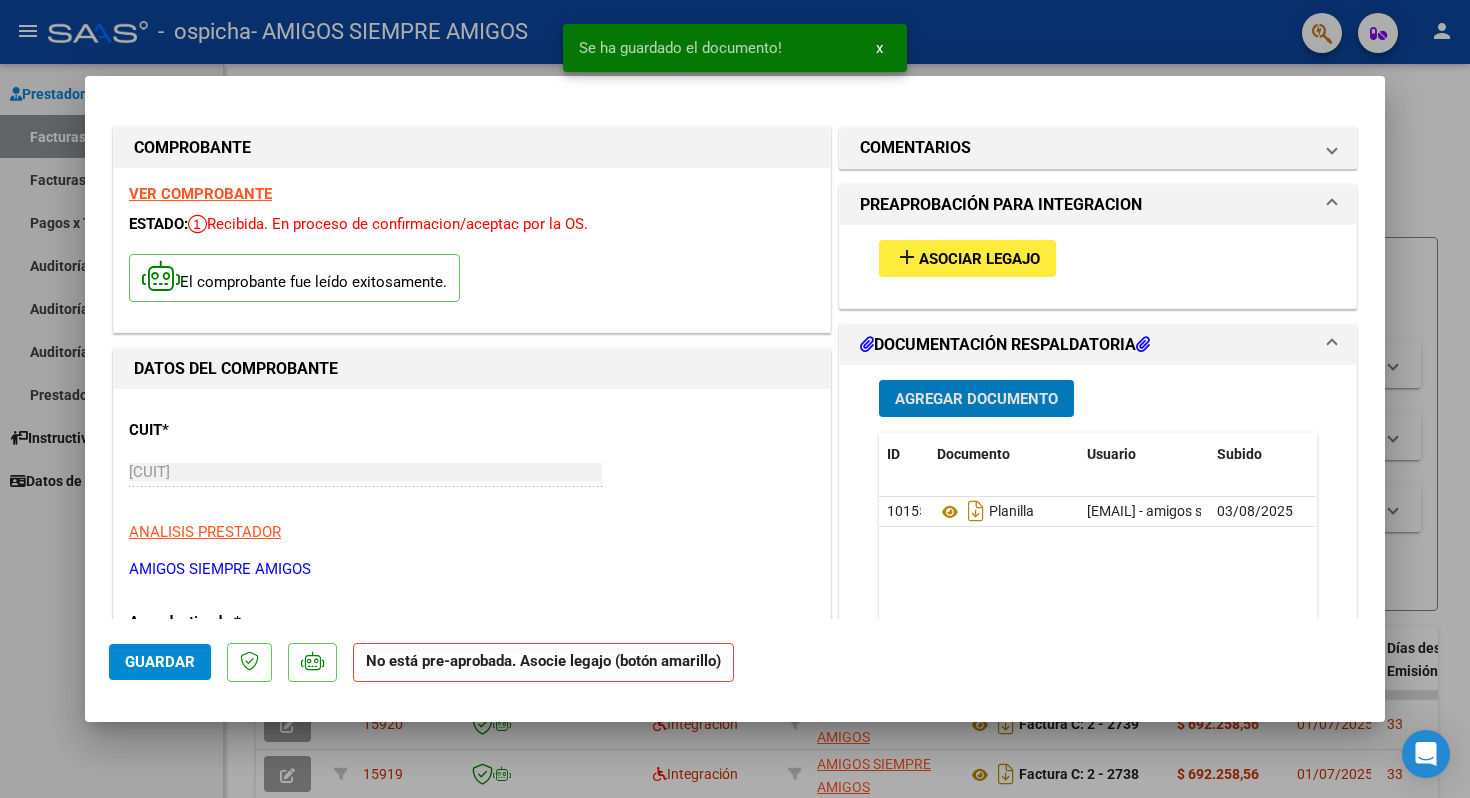 click on "Agregar Documento" at bounding box center (976, 399) 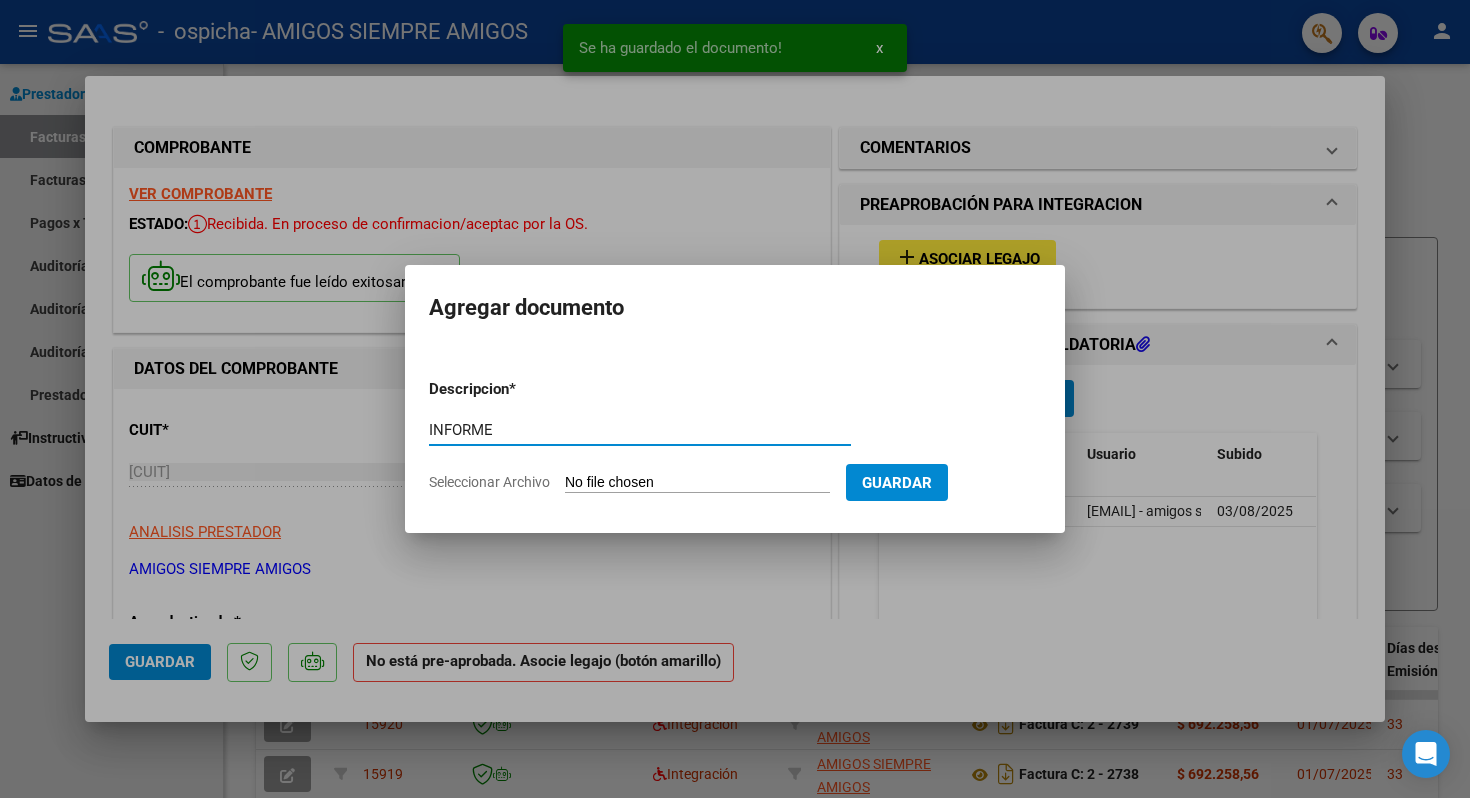 type on "INFORME" 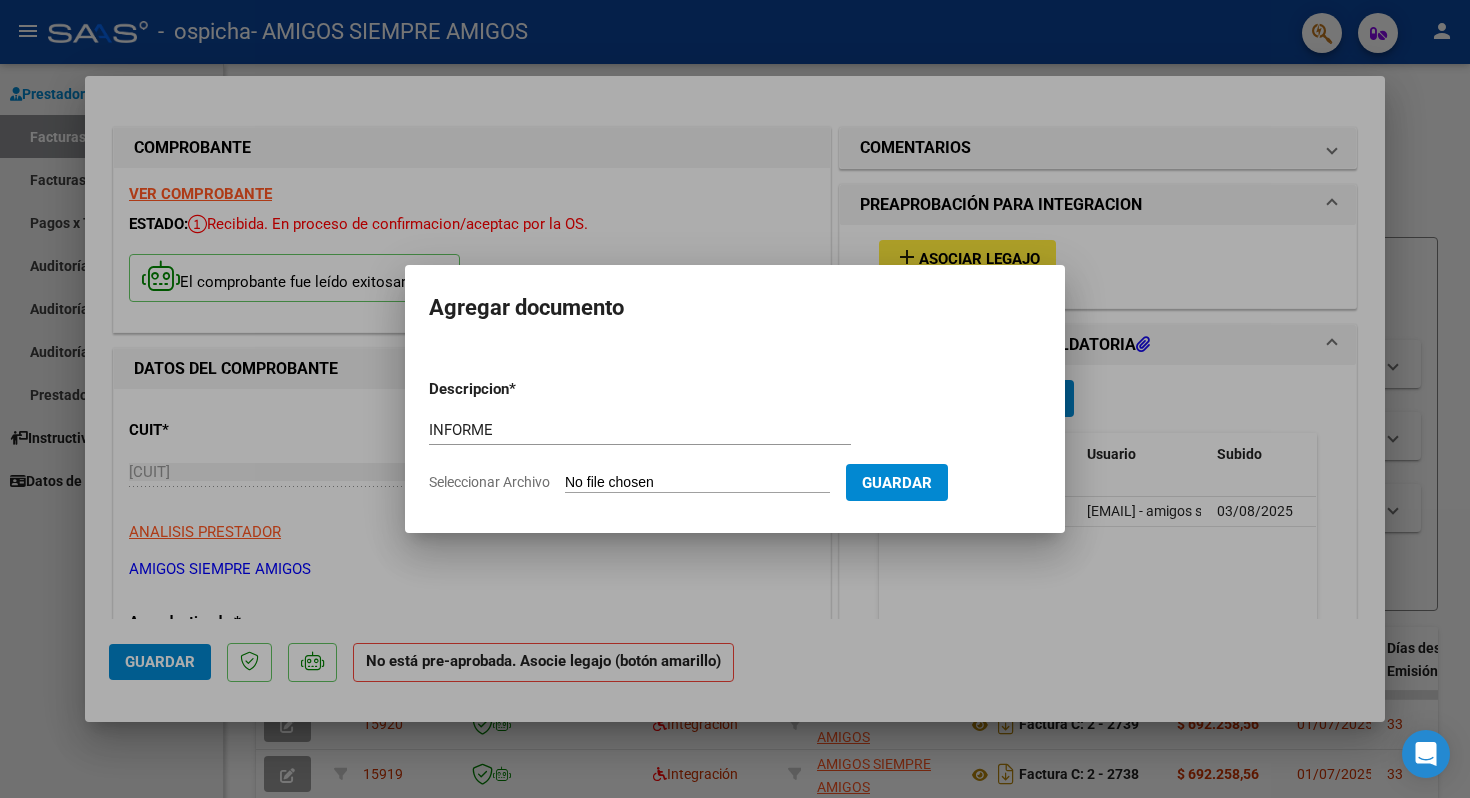 type on "C:\fakepath\Informe obra social [LAST]. Grupo 1. [MONTH] [YEAR].pdf" 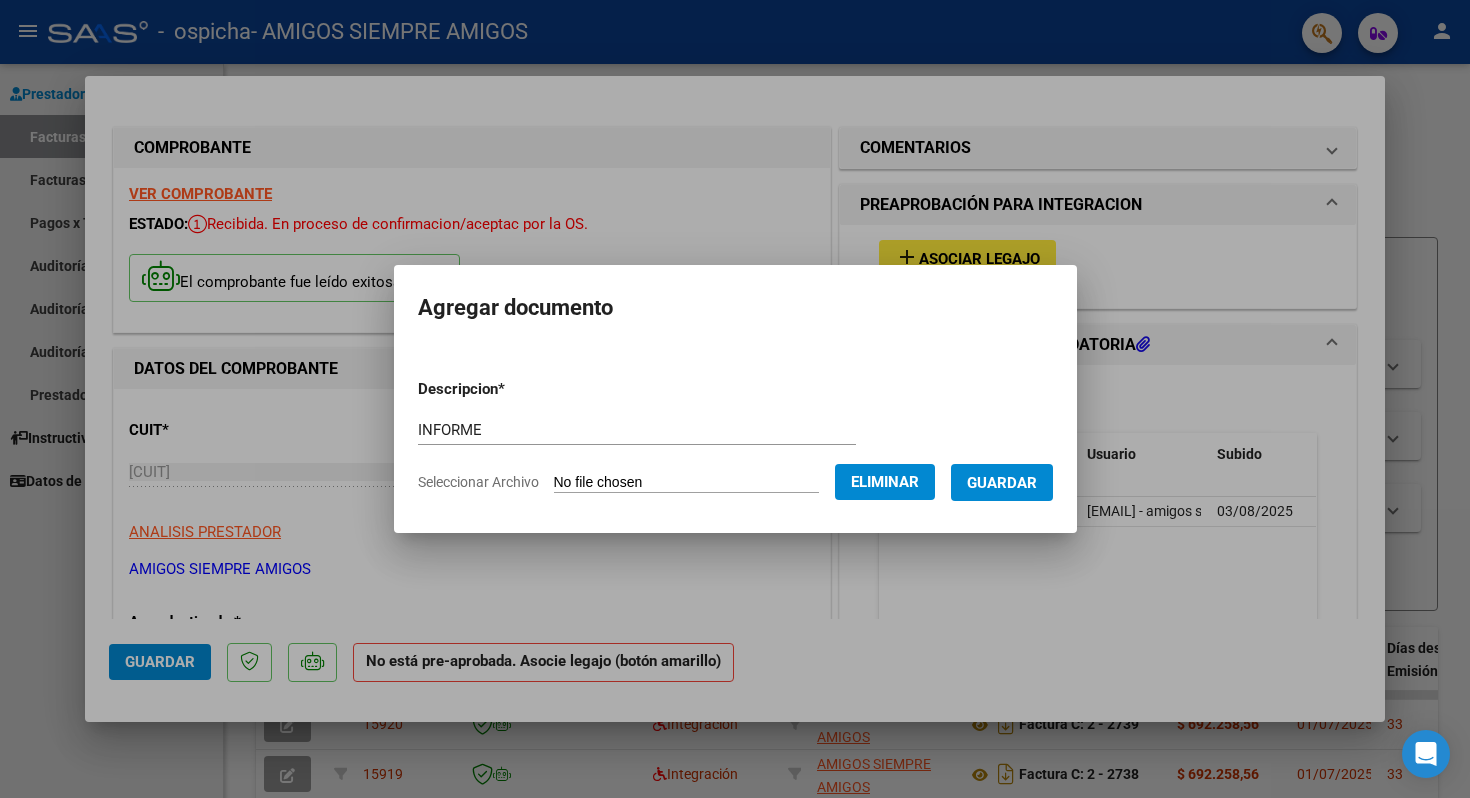 click on "Descripcion  *   INFORME Escriba aquí una descripcion  Seleccionar Archivo Eliminar Guardar" at bounding box center [735, 436] 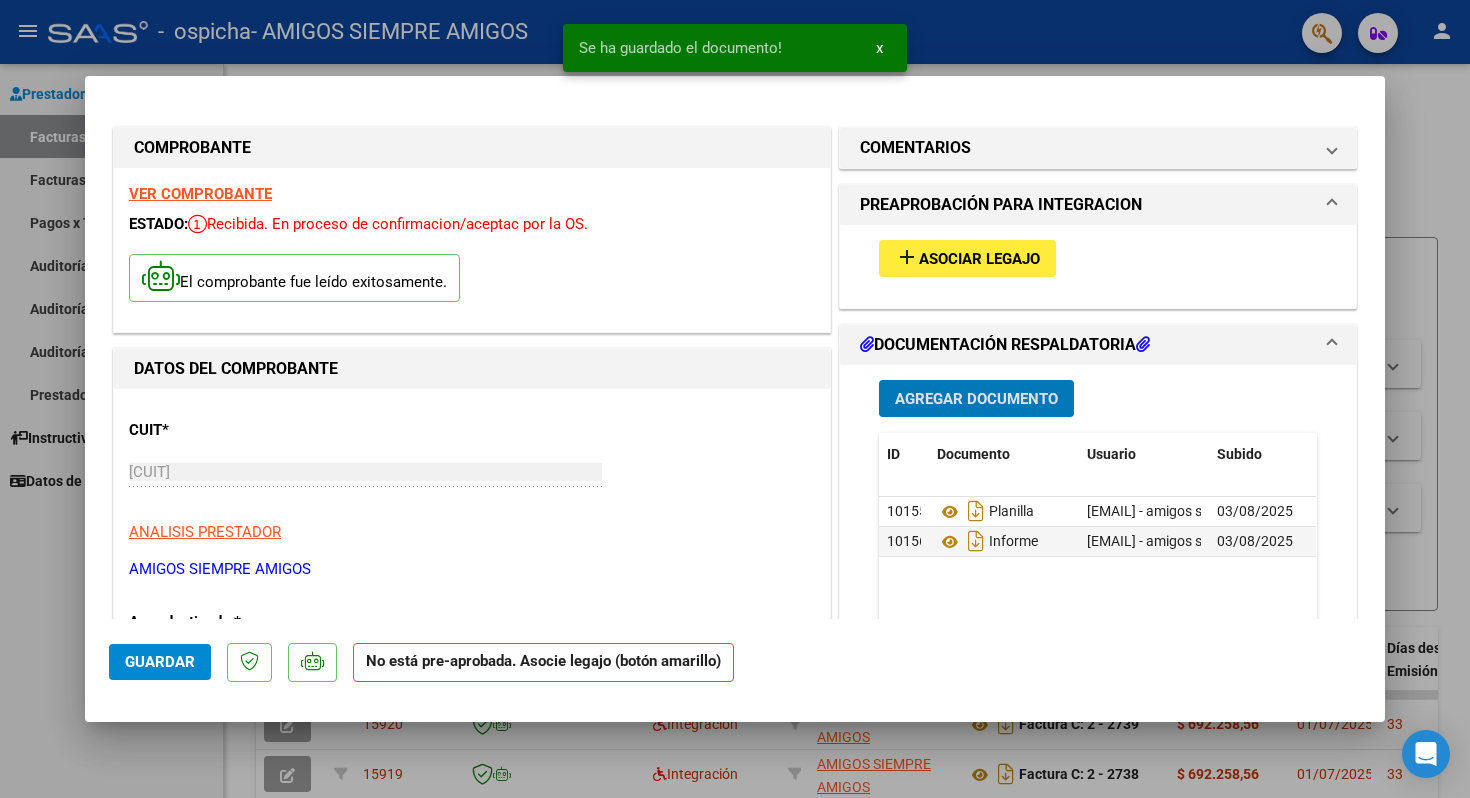 click on "Asociar Legajo" at bounding box center [979, 259] 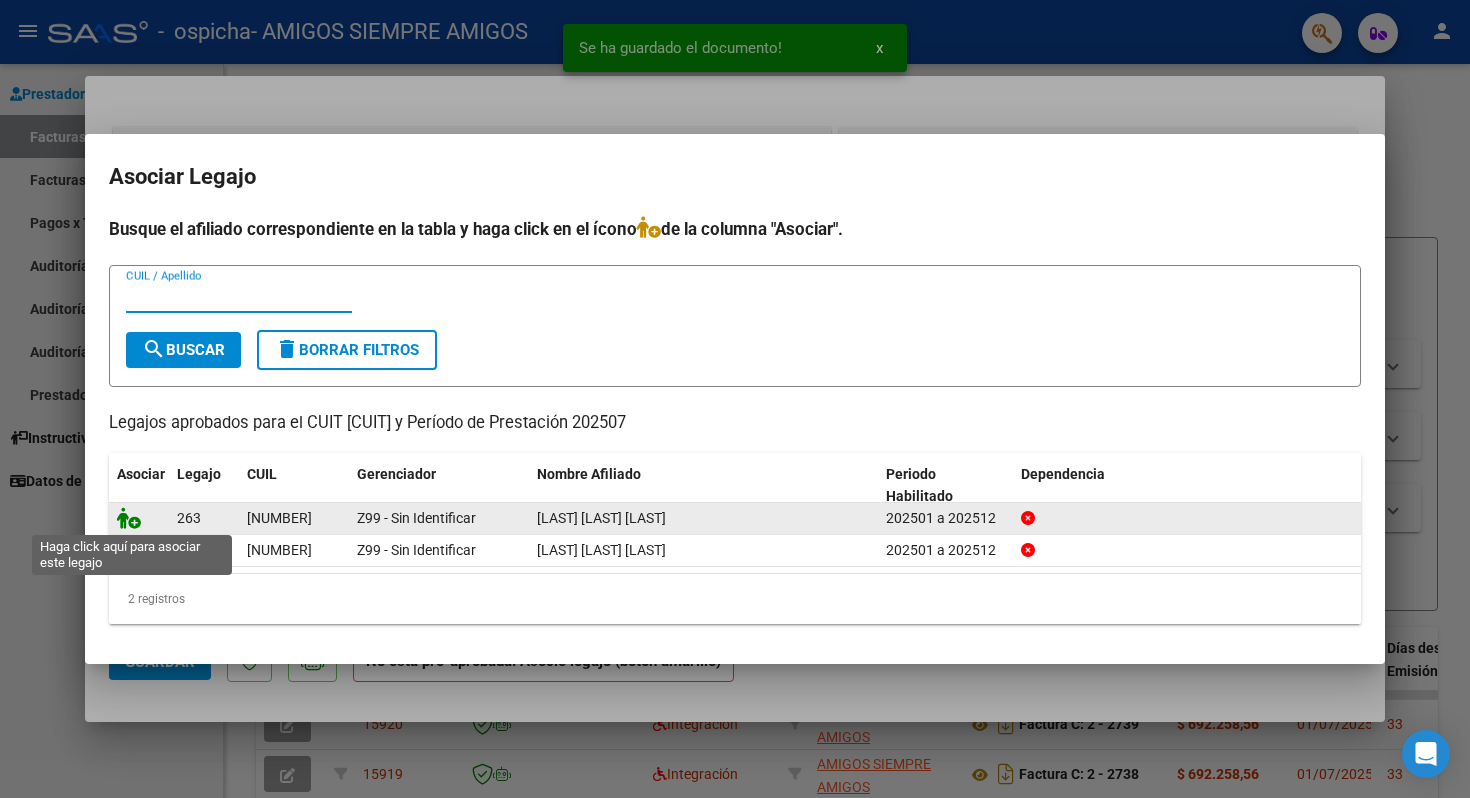 click 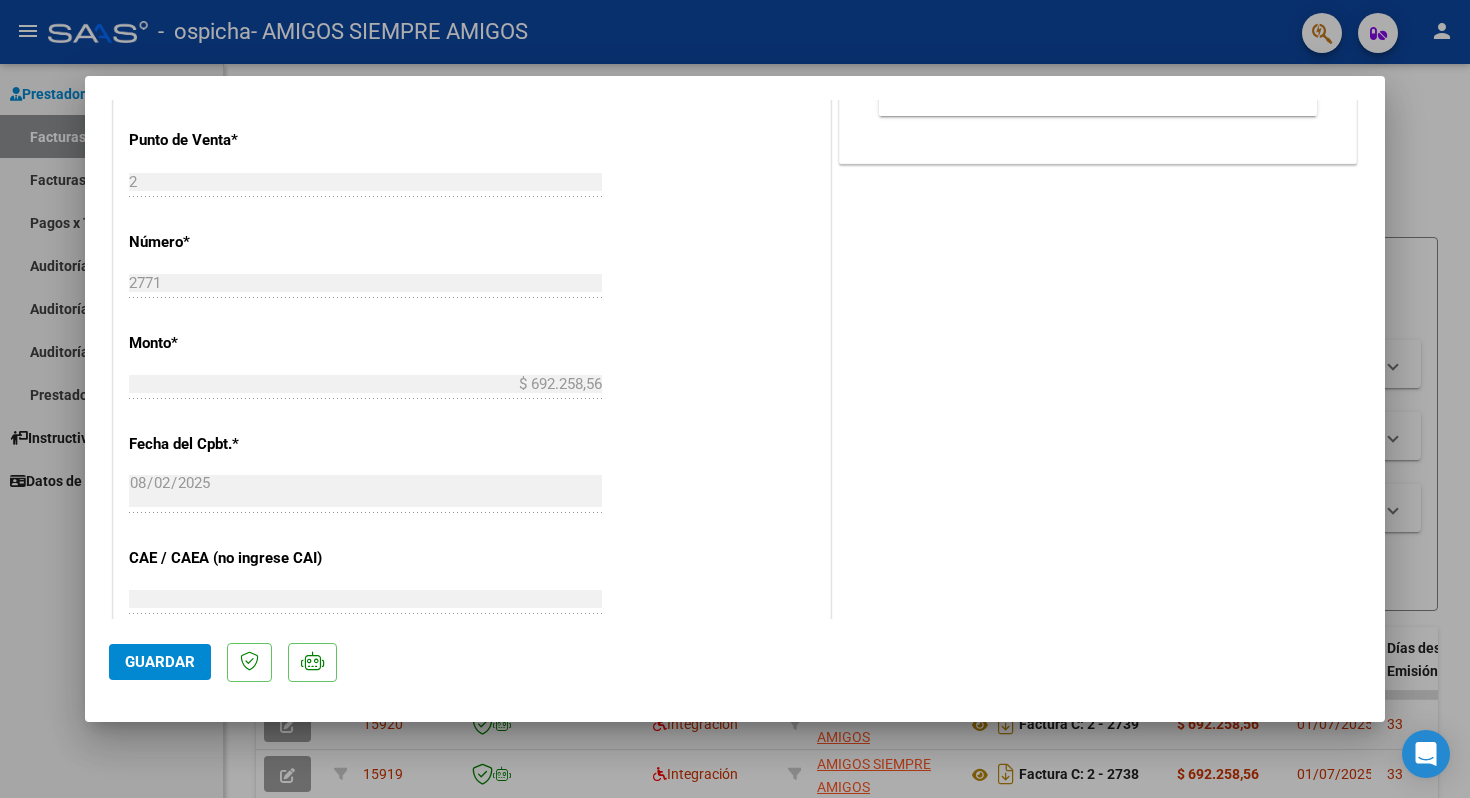 scroll, scrollTop: 1011, scrollLeft: 0, axis: vertical 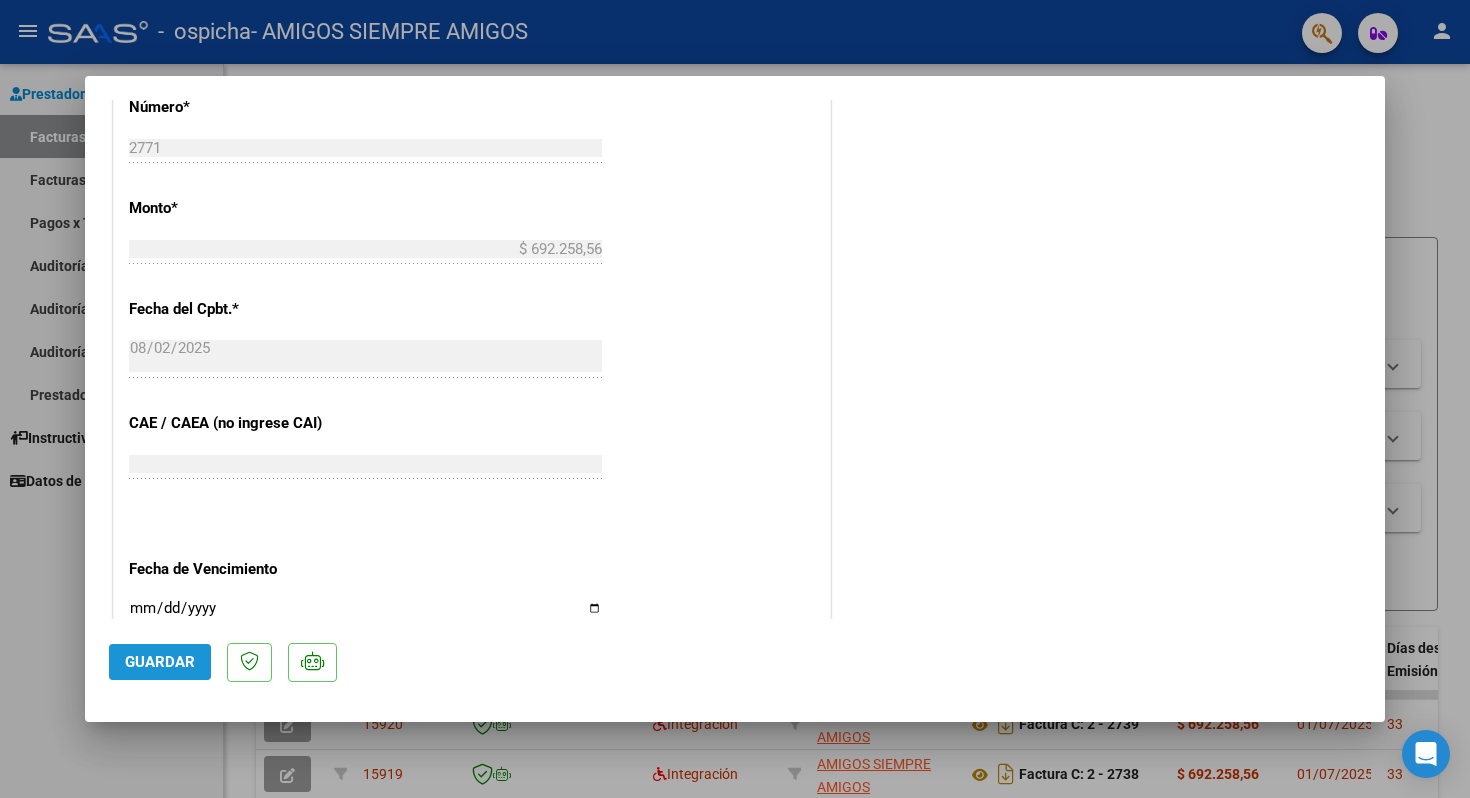 click on "Guardar" 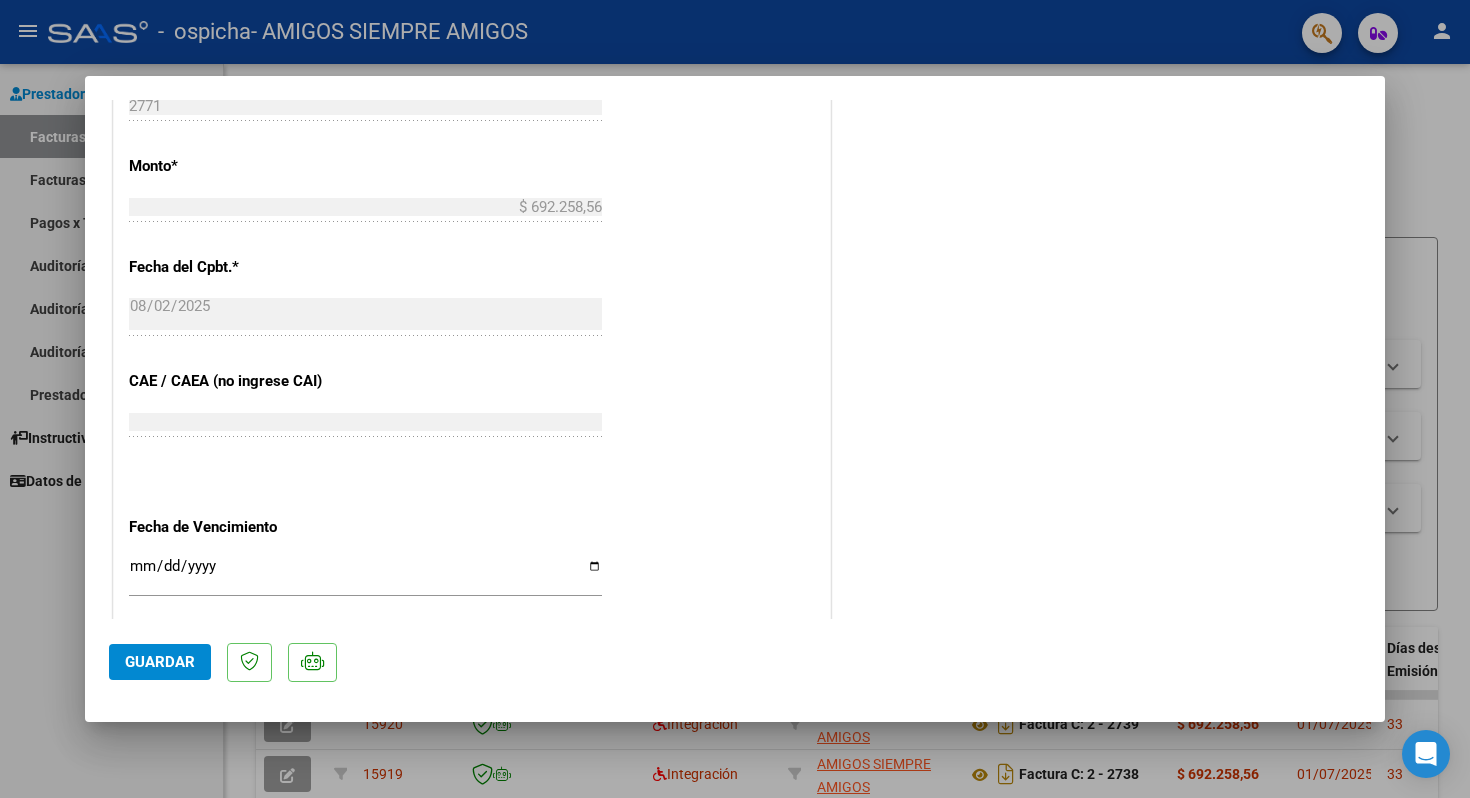 scroll, scrollTop: 1268, scrollLeft: 0, axis: vertical 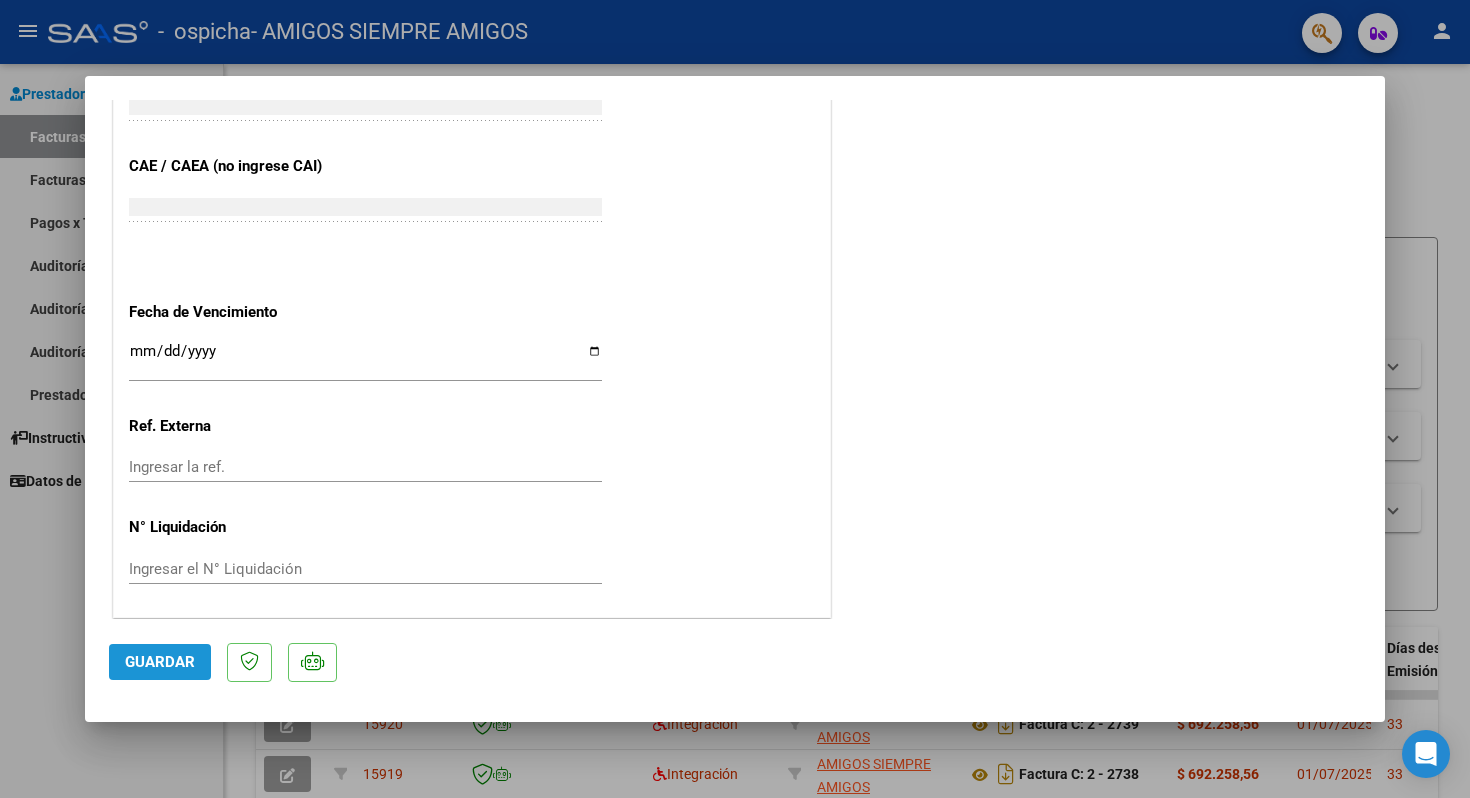 click on "Guardar" 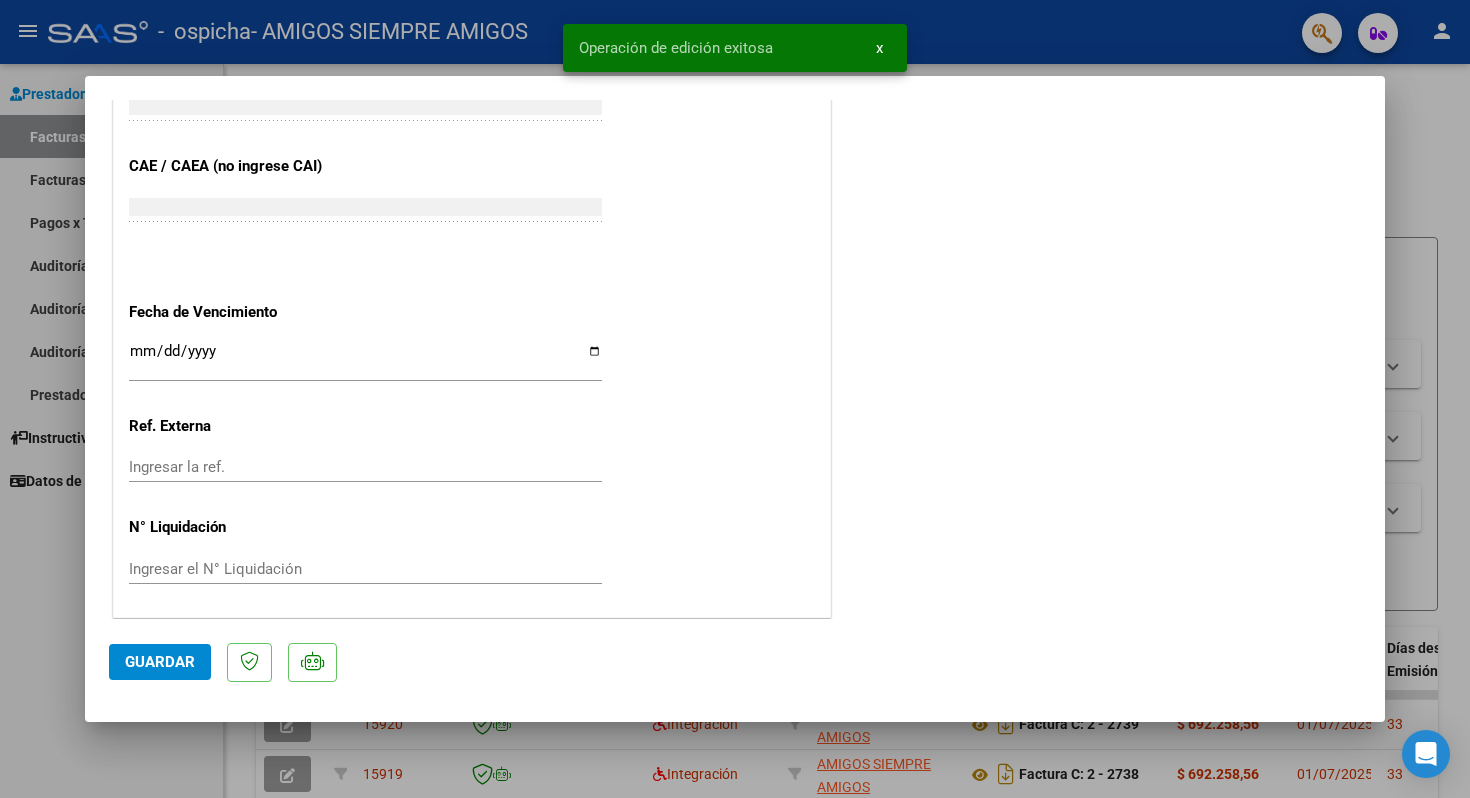 click at bounding box center [735, 399] 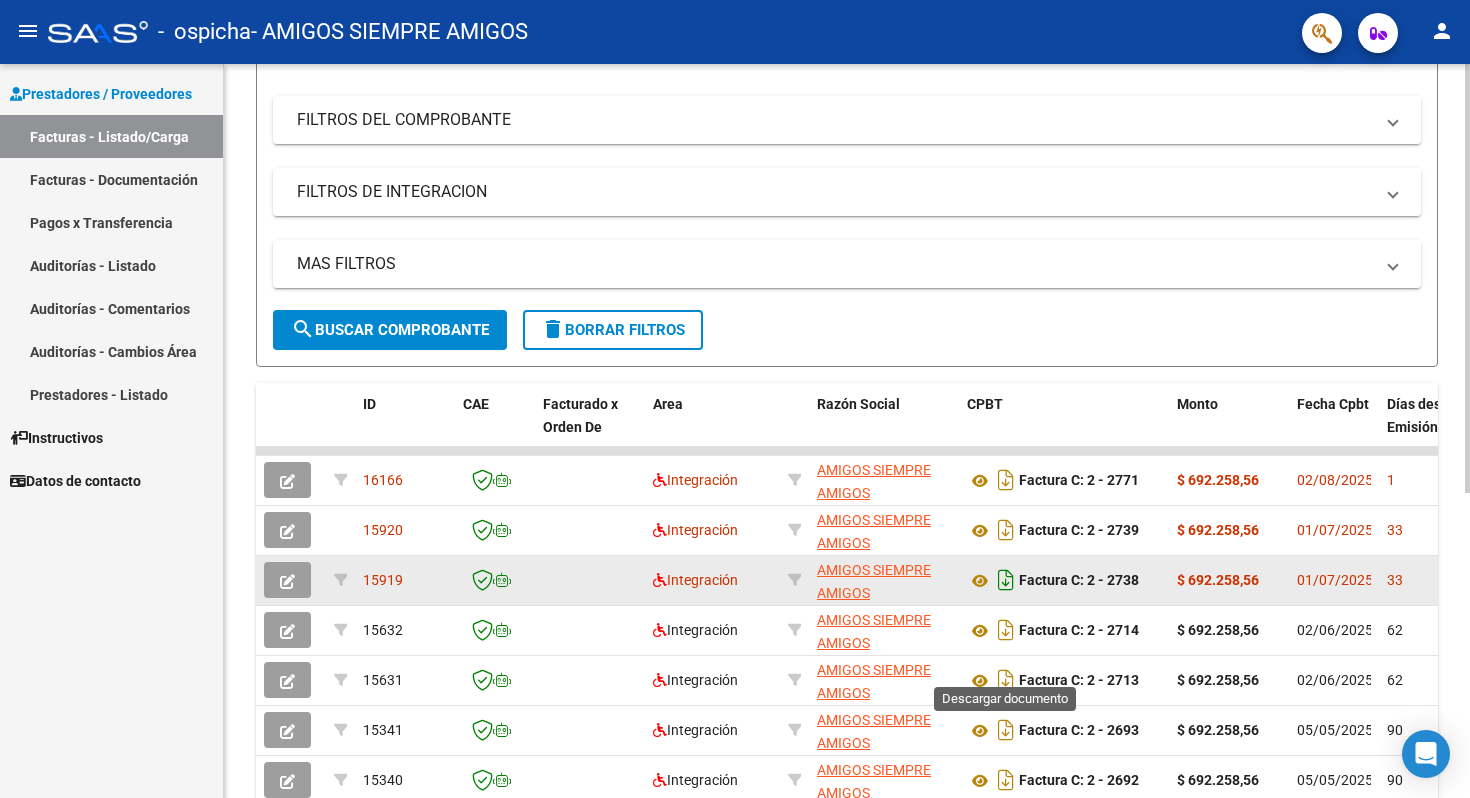 scroll, scrollTop: 355, scrollLeft: 0, axis: vertical 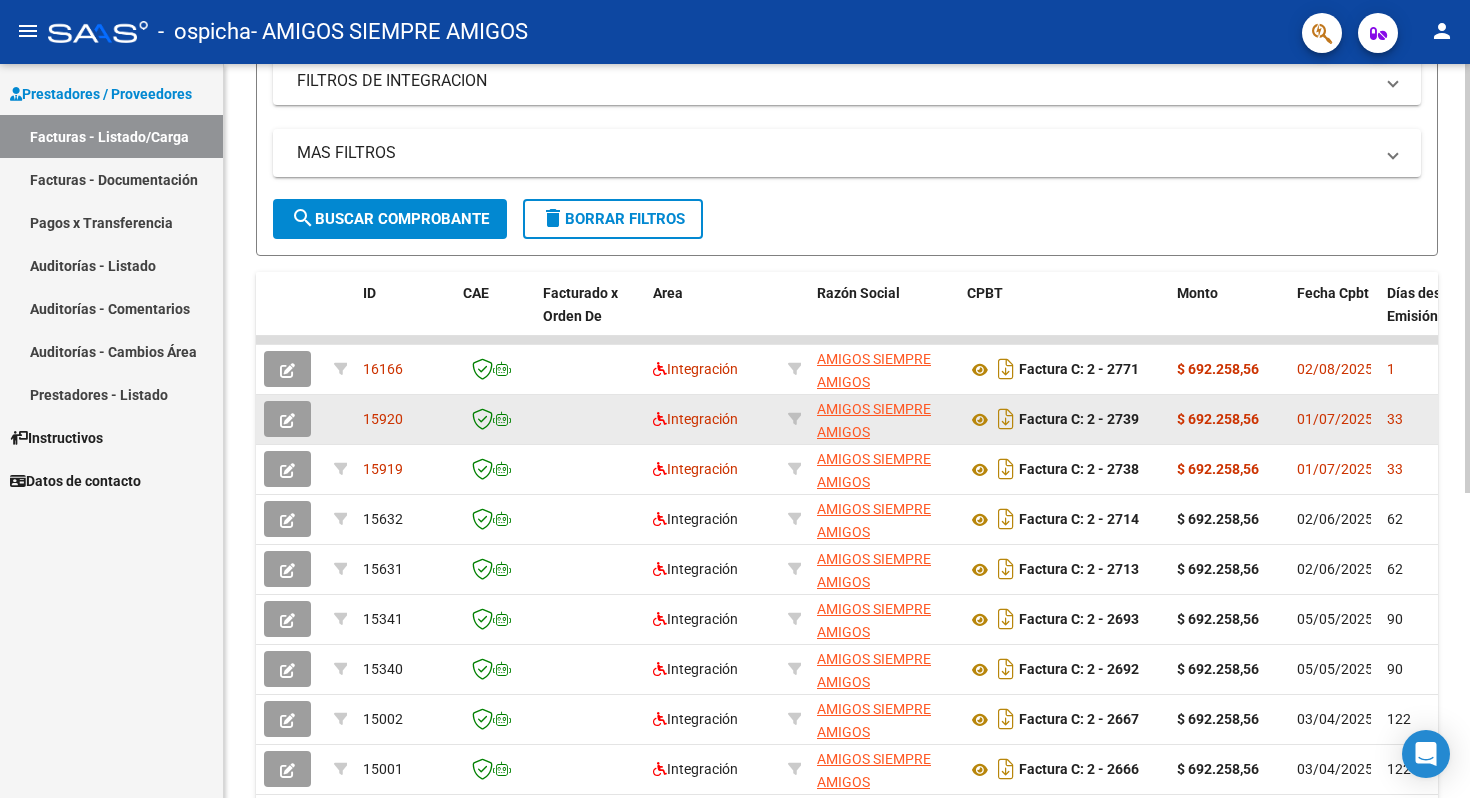 click 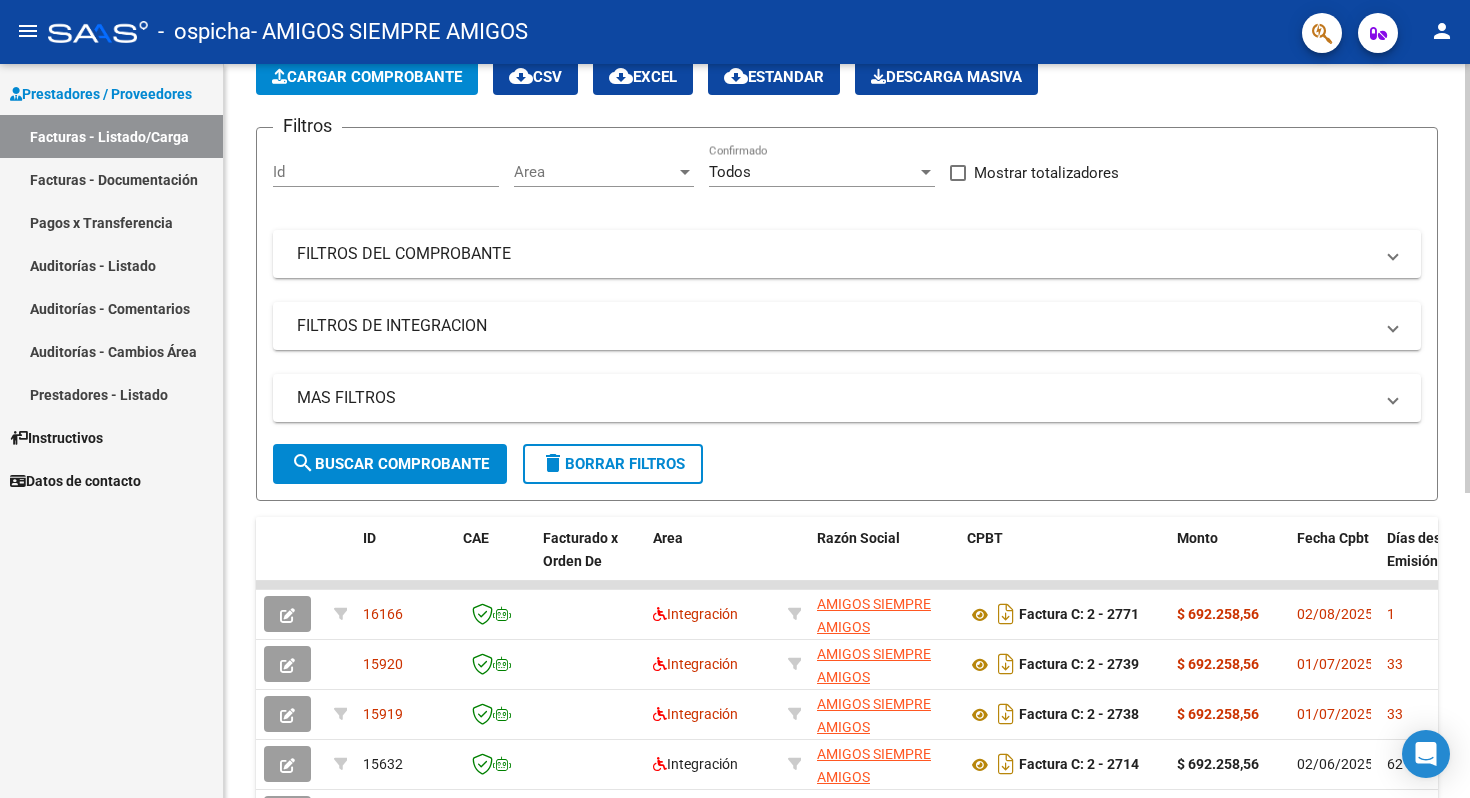 scroll, scrollTop: 158, scrollLeft: 0, axis: vertical 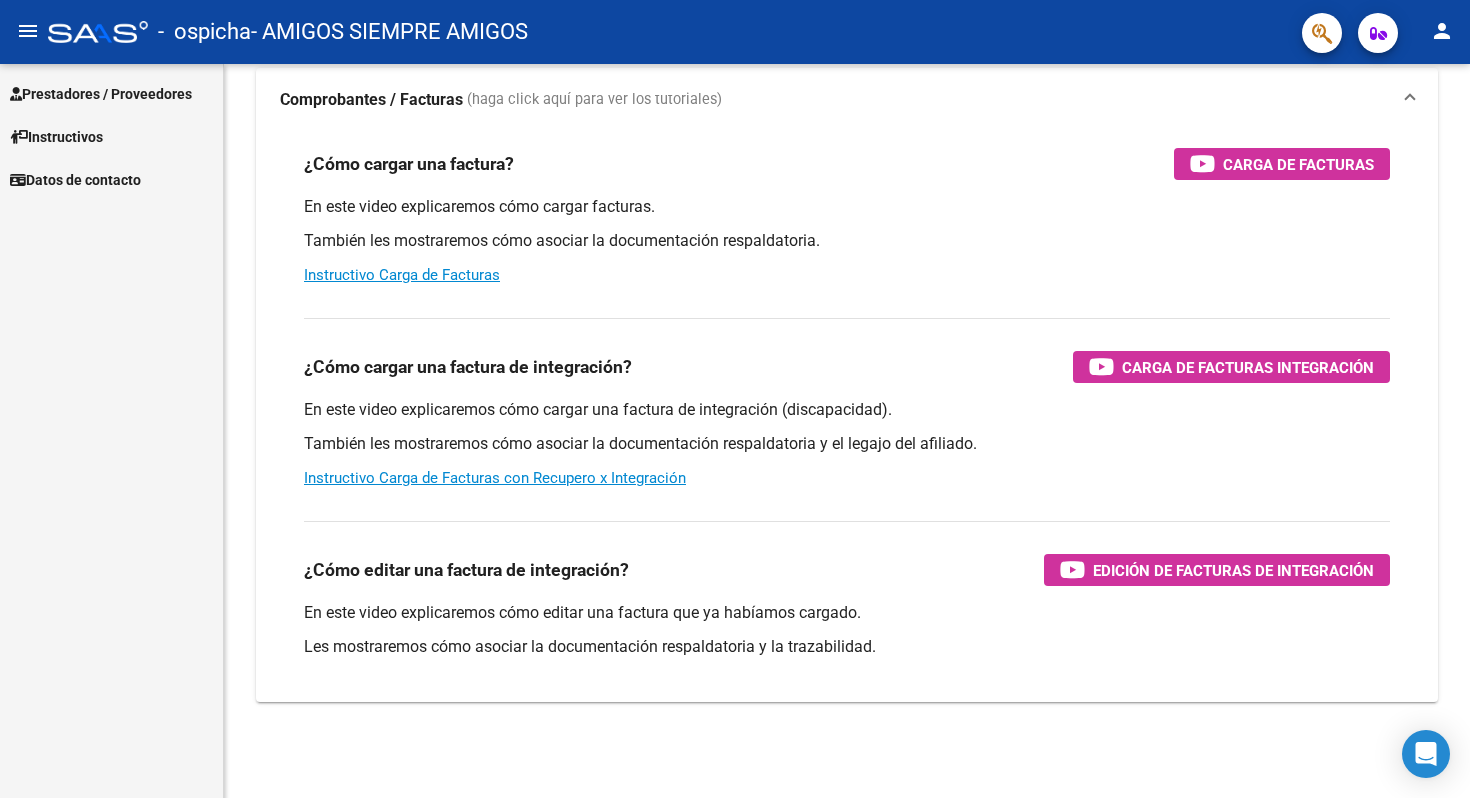 click on "Prestadores / Proveedores" at bounding box center [101, 94] 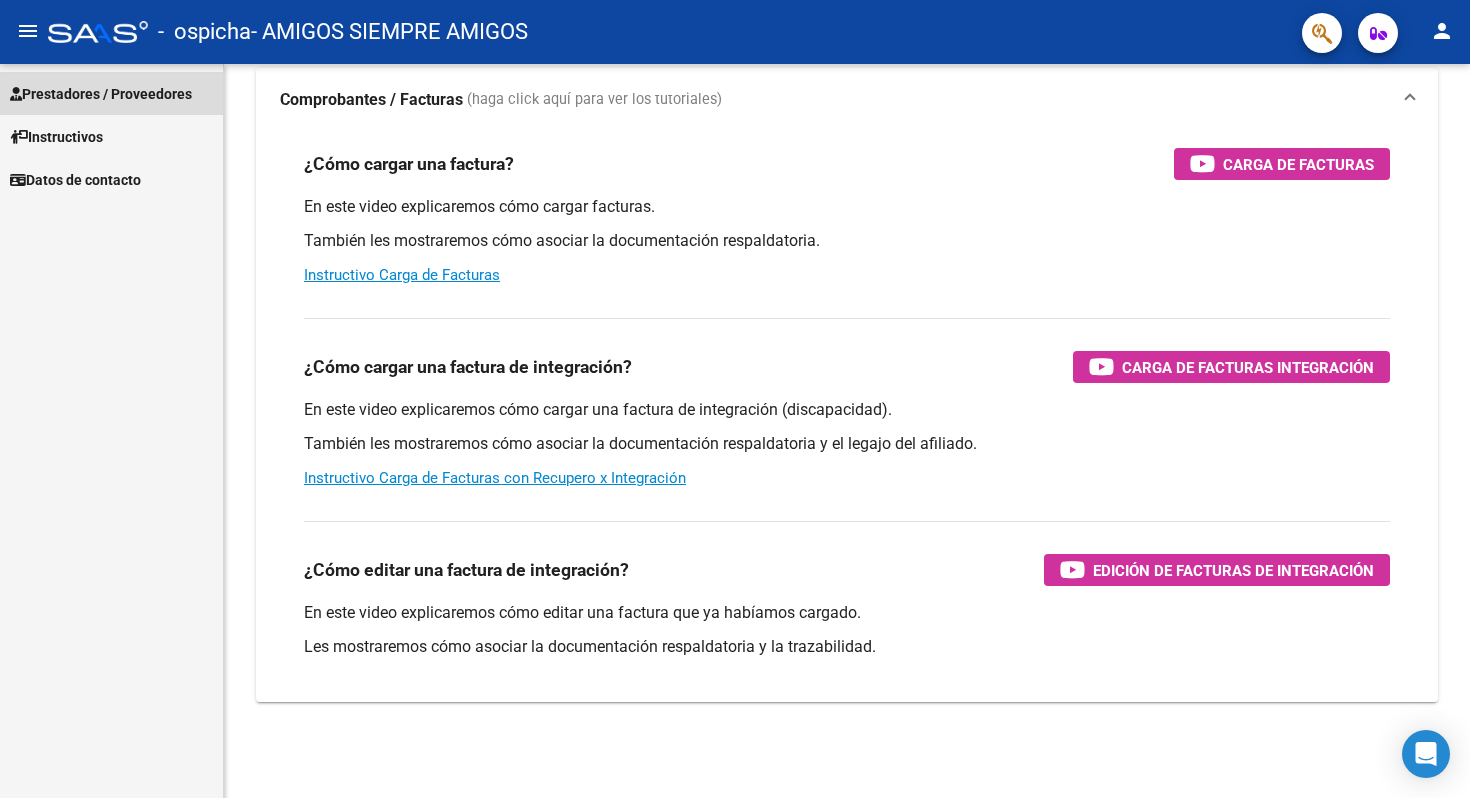 click on "Prestadores / Proveedores" at bounding box center [111, 93] 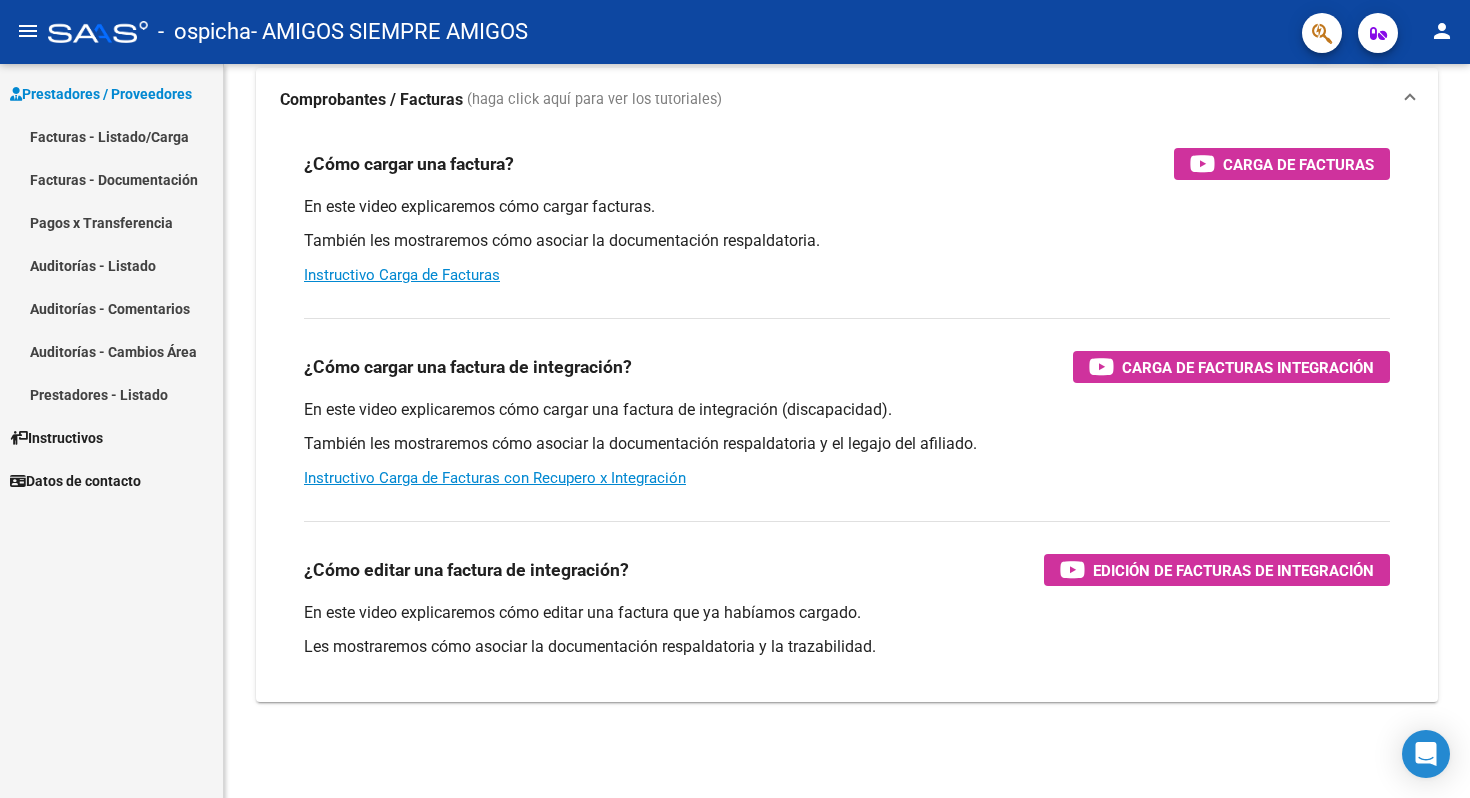 click on "Facturas - Listado/Carga" at bounding box center [111, 136] 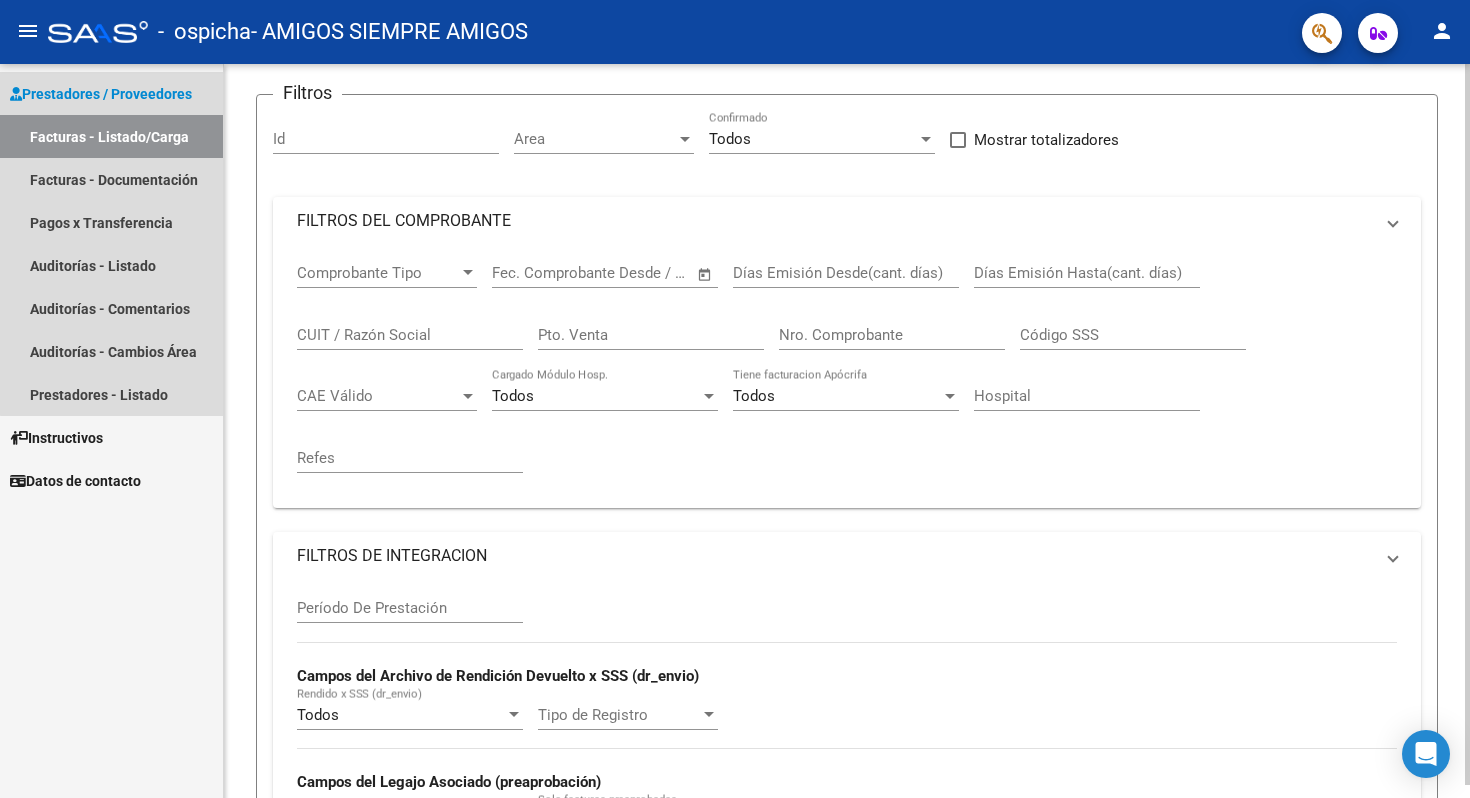 scroll, scrollTop: 13, scrollLeft: 0, axis: vertical 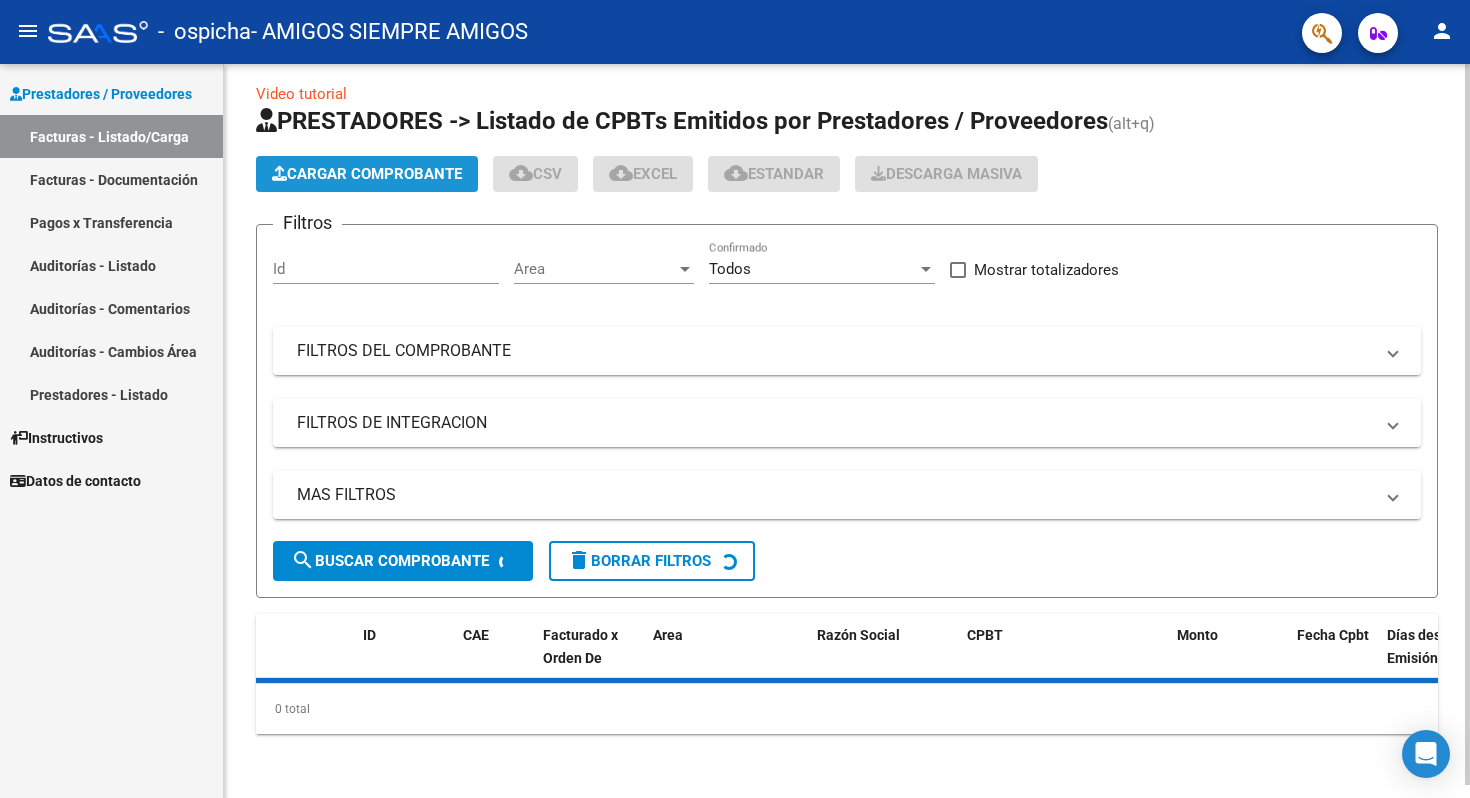 click on "Cargar Comprobante" 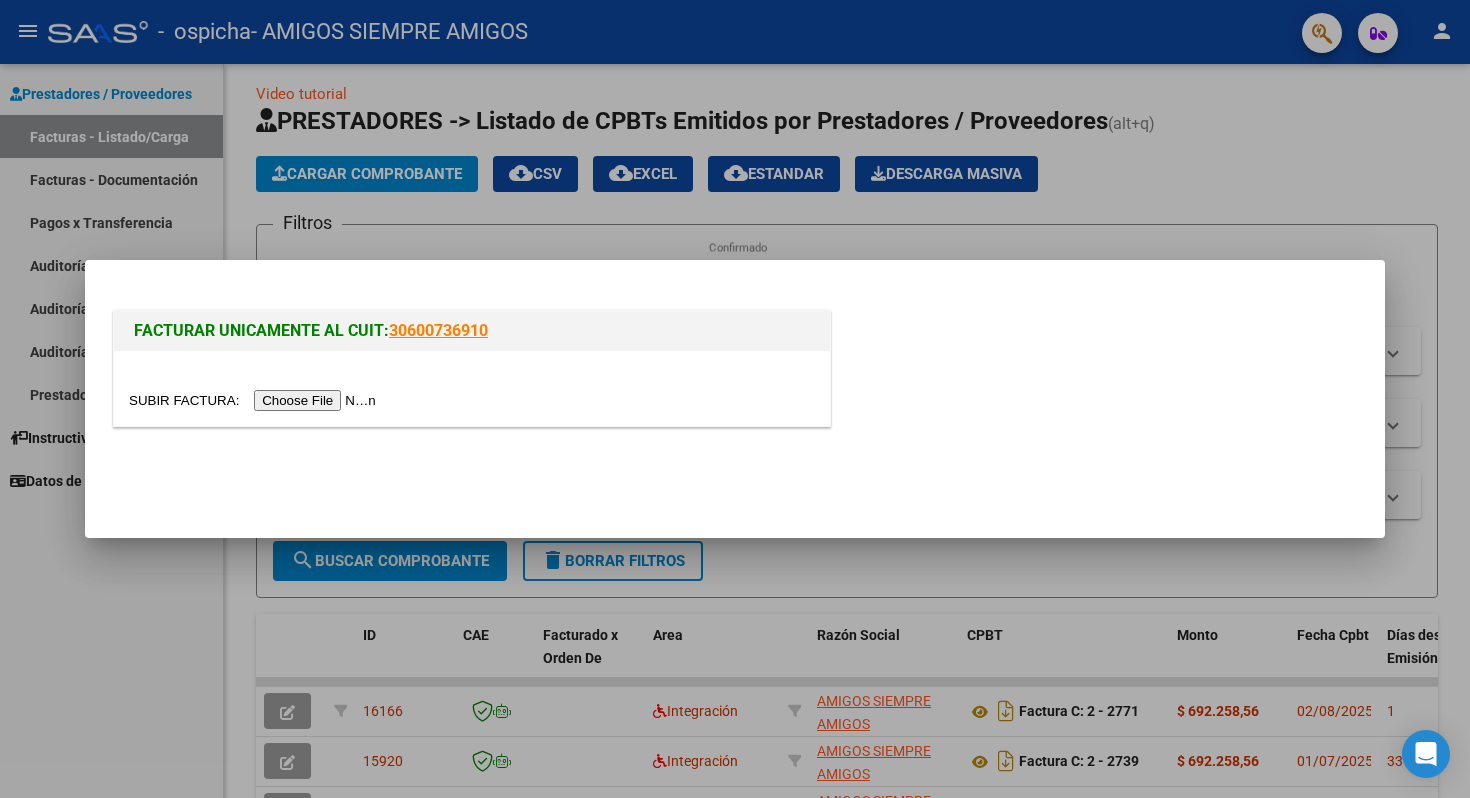 click at bounding box center [255, 400] 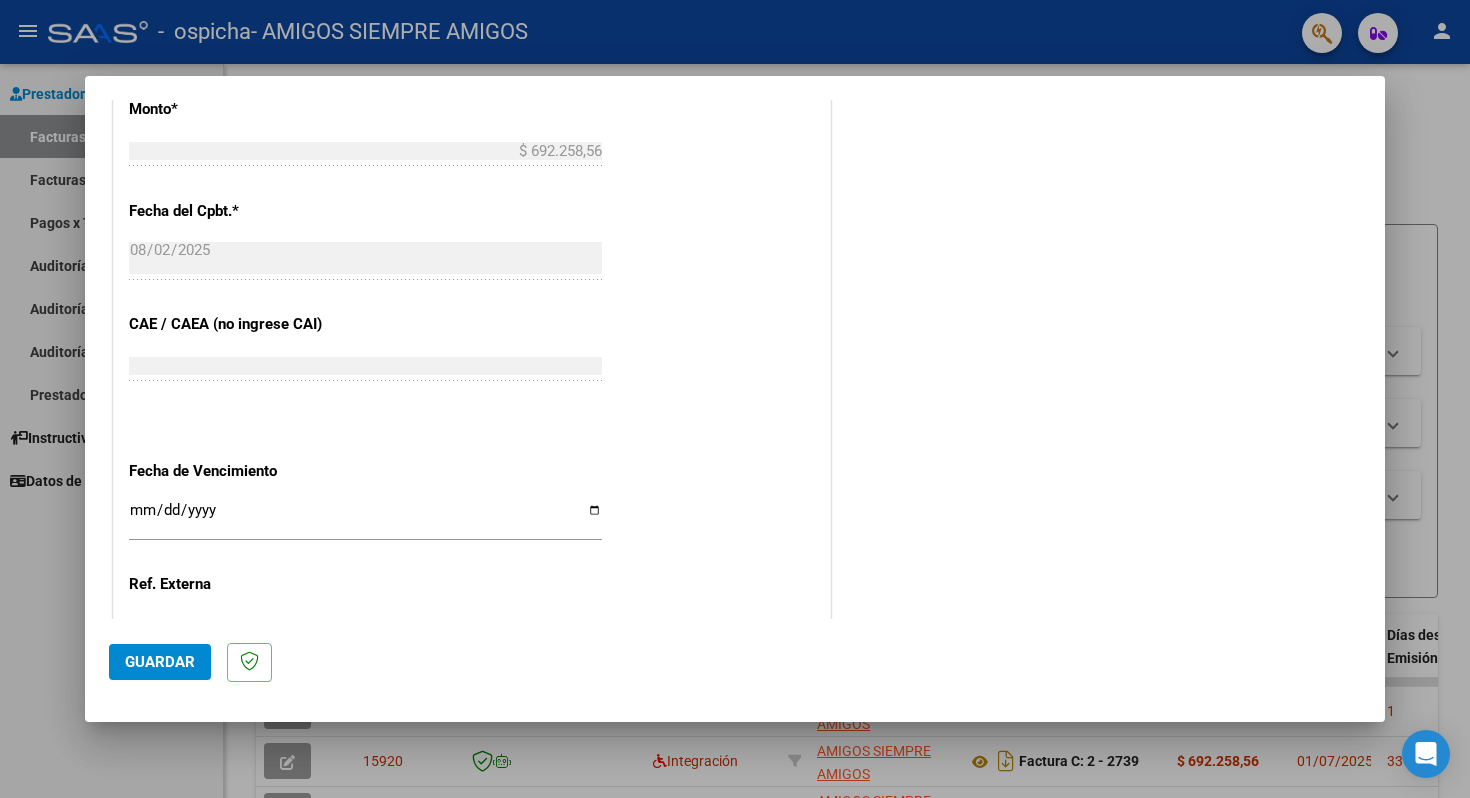 scroll, scrollTop: 1200, scrollLeft: 0, axis: vertical 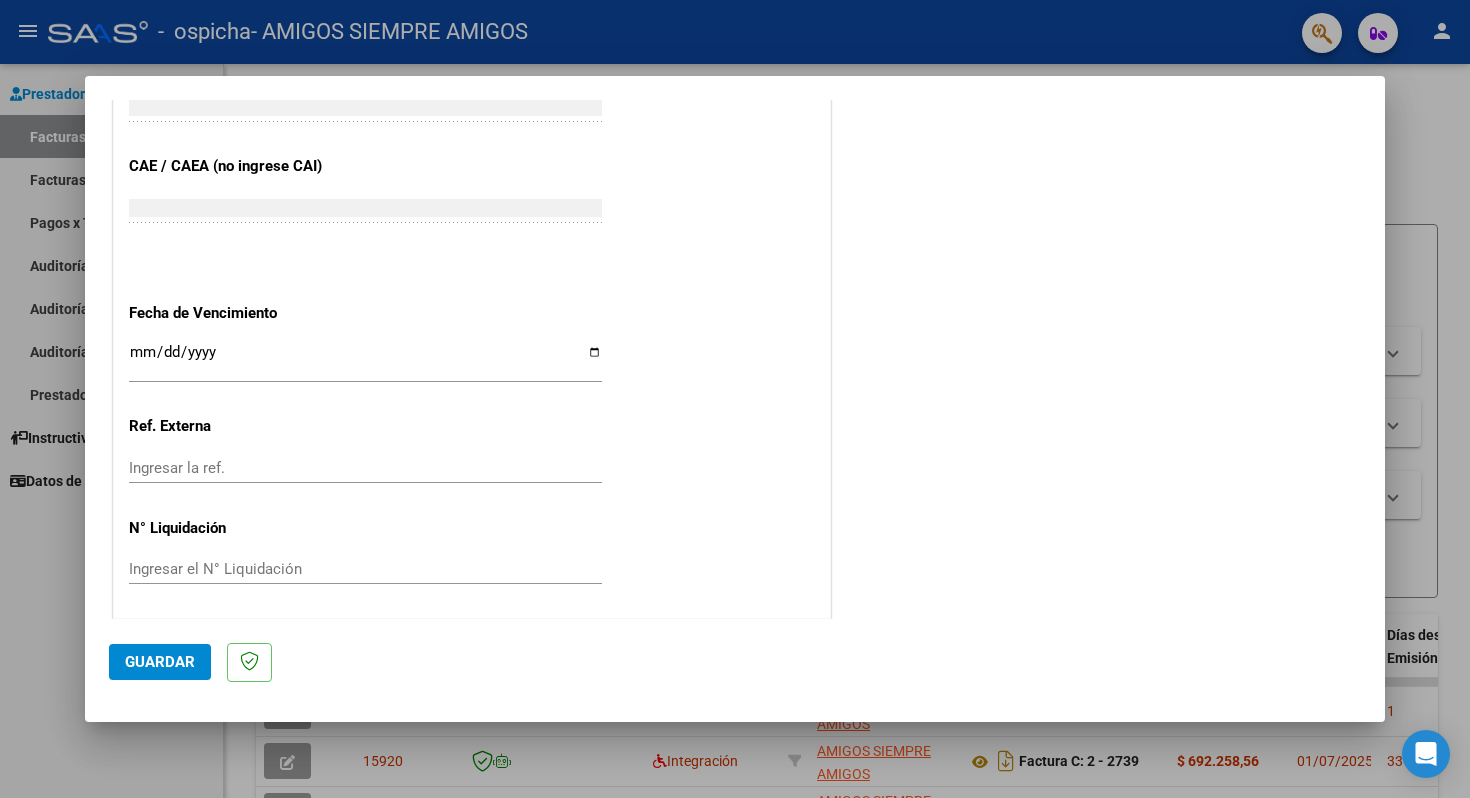 drag, startPoint x: 145, startPoint y: 666, endPoint x: 775, endPoint y: 448, distance: 666.6513 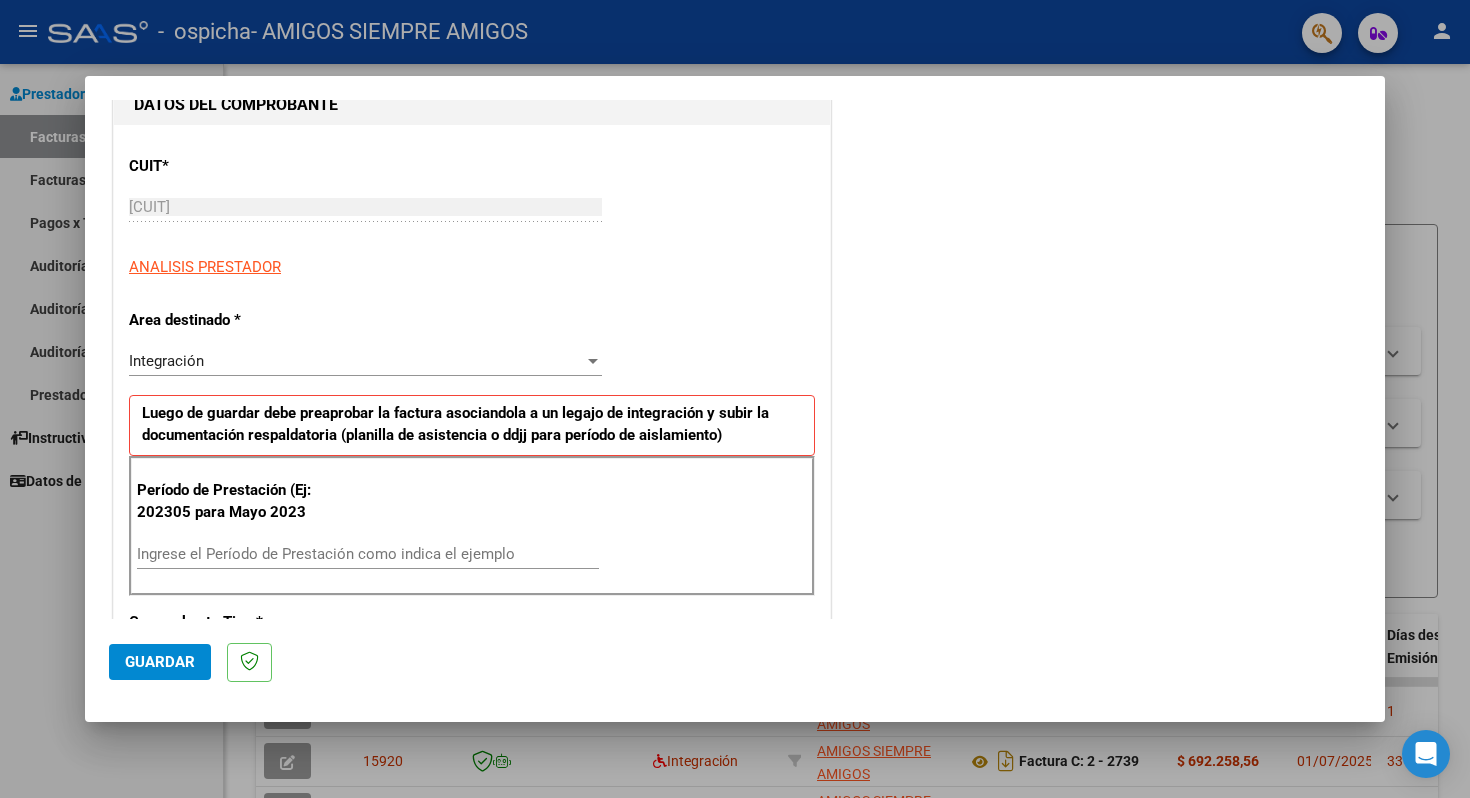 scroll, scrollTop: 206, scrollLeft: 0, axis: vertical 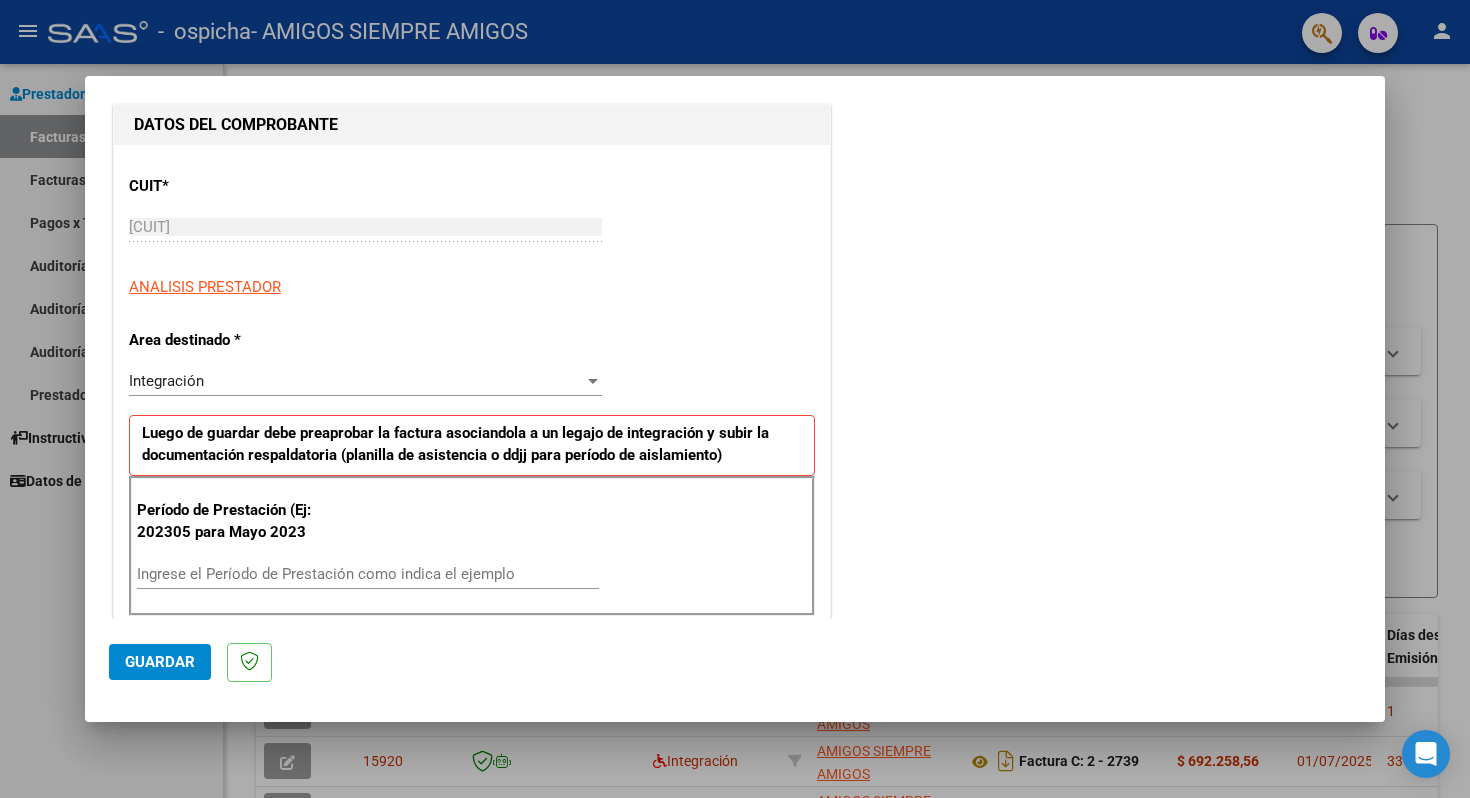 click on "Ingrese el Período de Prestación como indica el ejemplo" at bounding box center (368, 574) 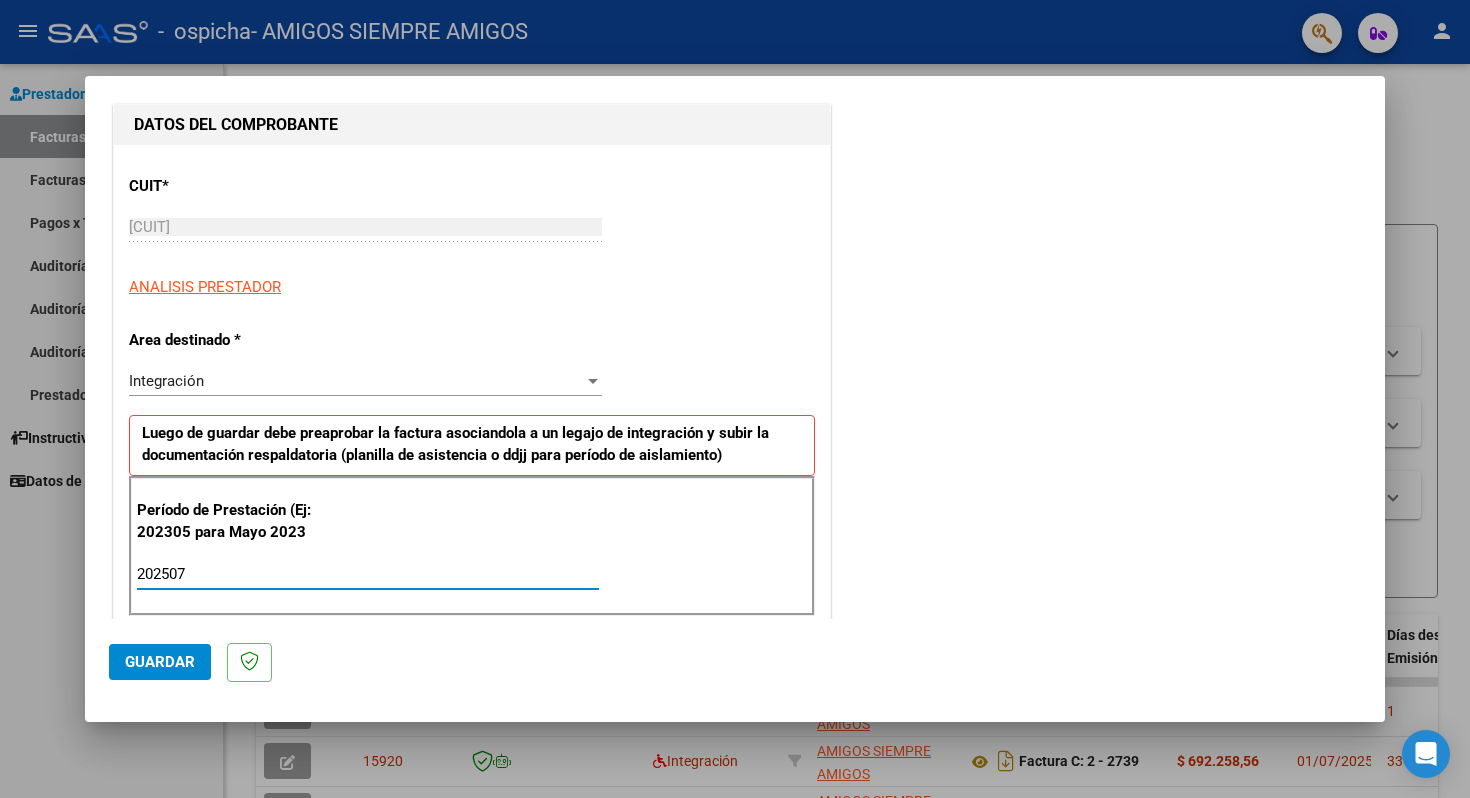 type on "202507" 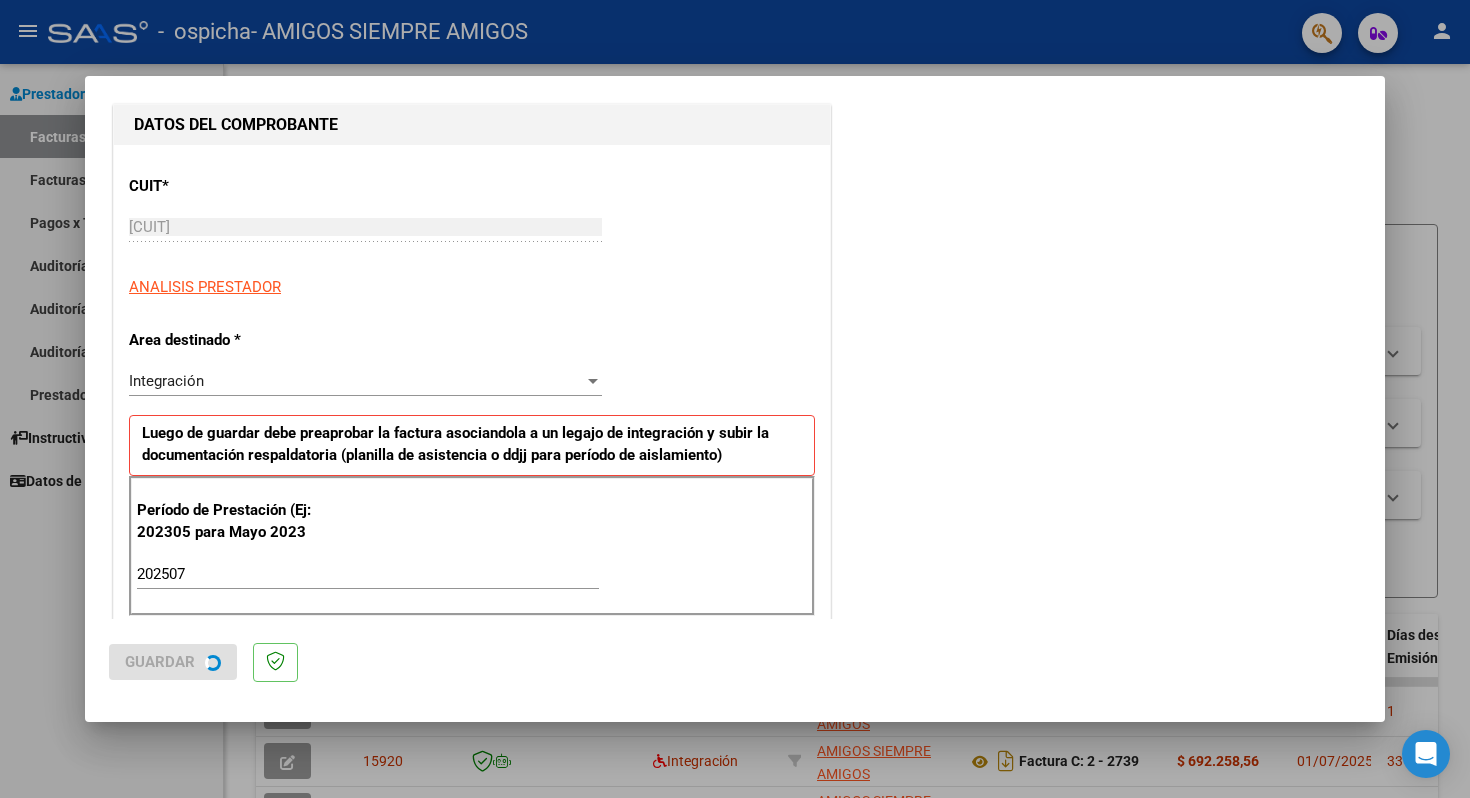 scroll, scrollTop: 0, scrollLeft: 0, axis: both 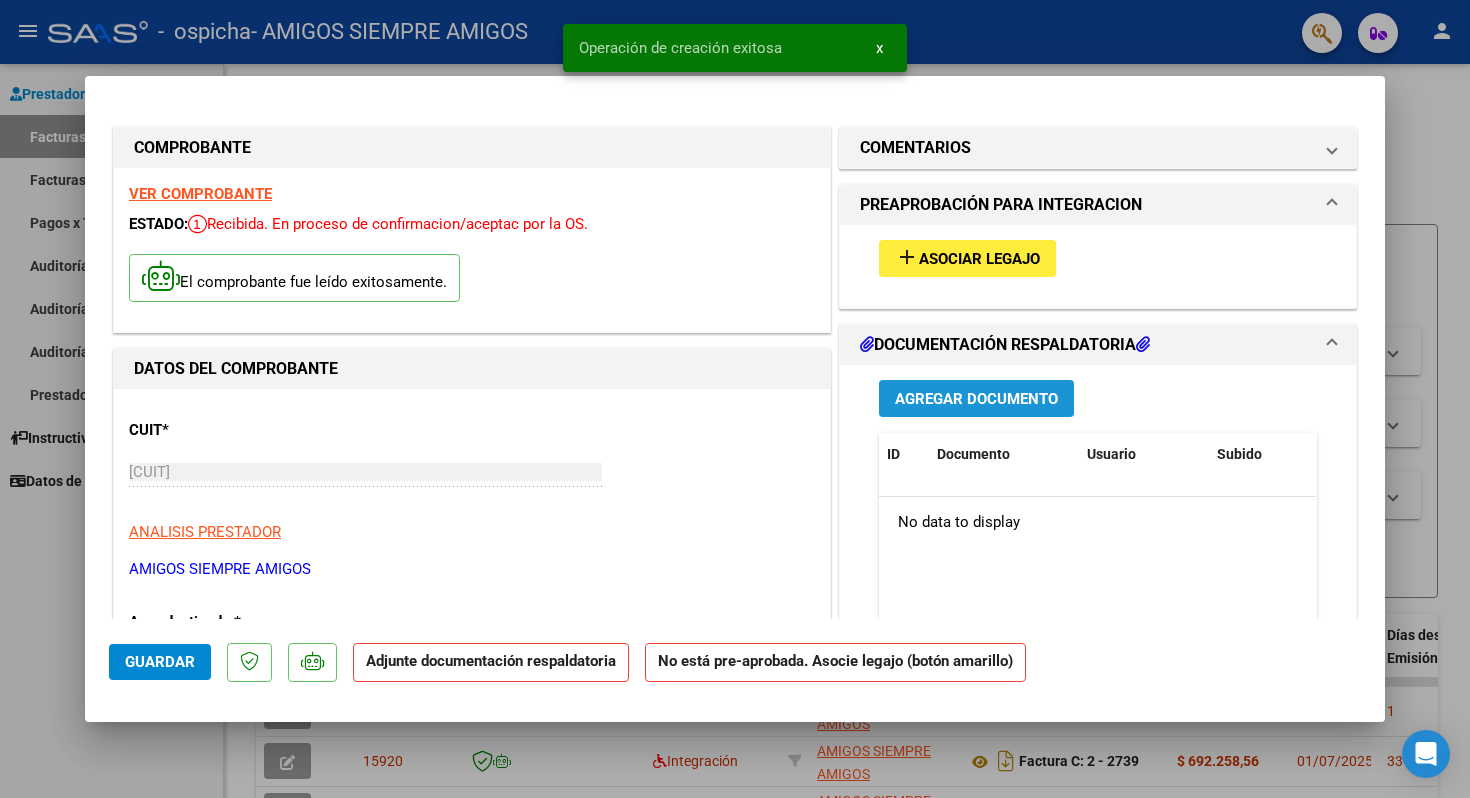 click on "Agregar Documento" at bounding box center [976, 399] 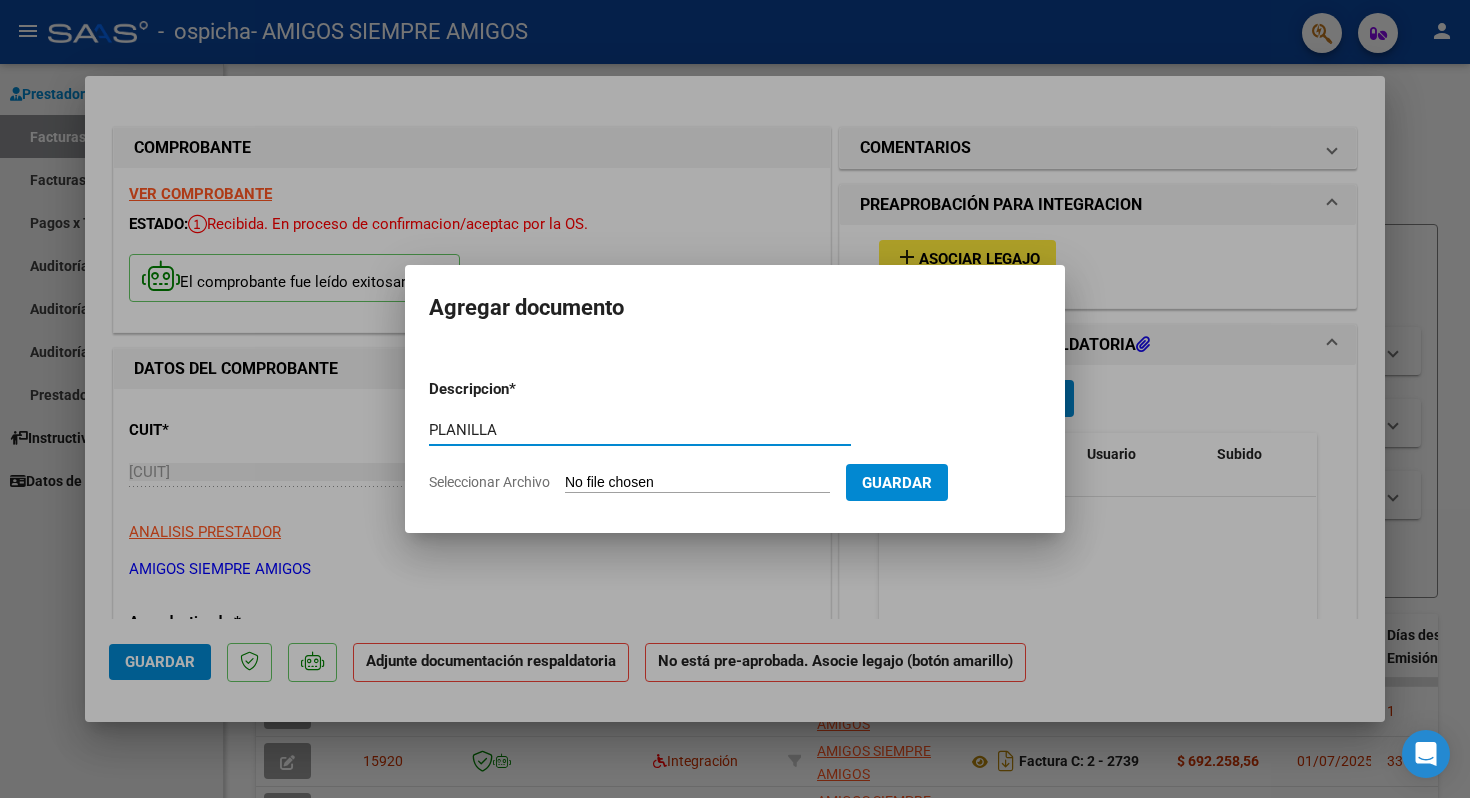 type on "PLANILLA" 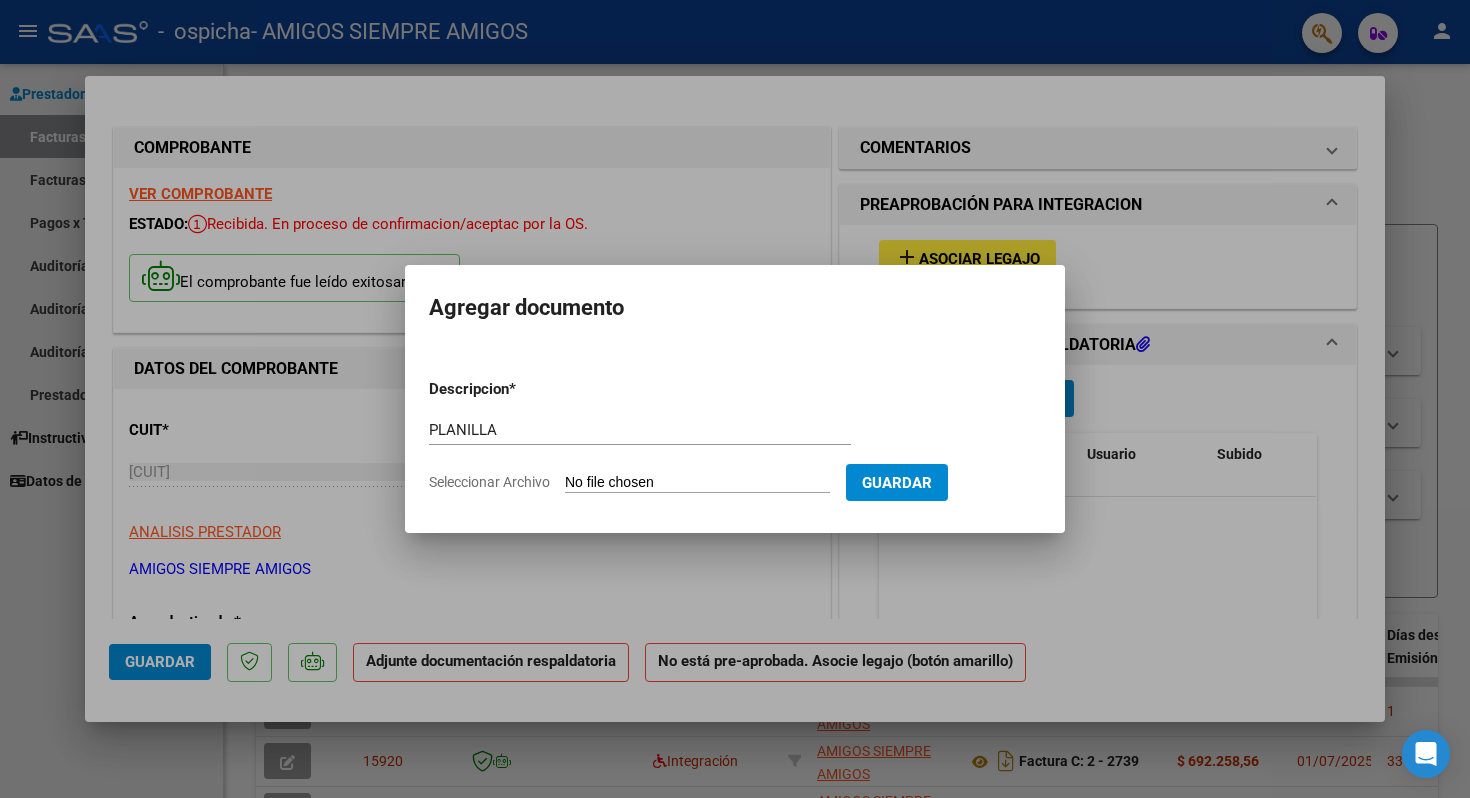 type on "C:\fakepath\[DATE] [TIME].pdf" 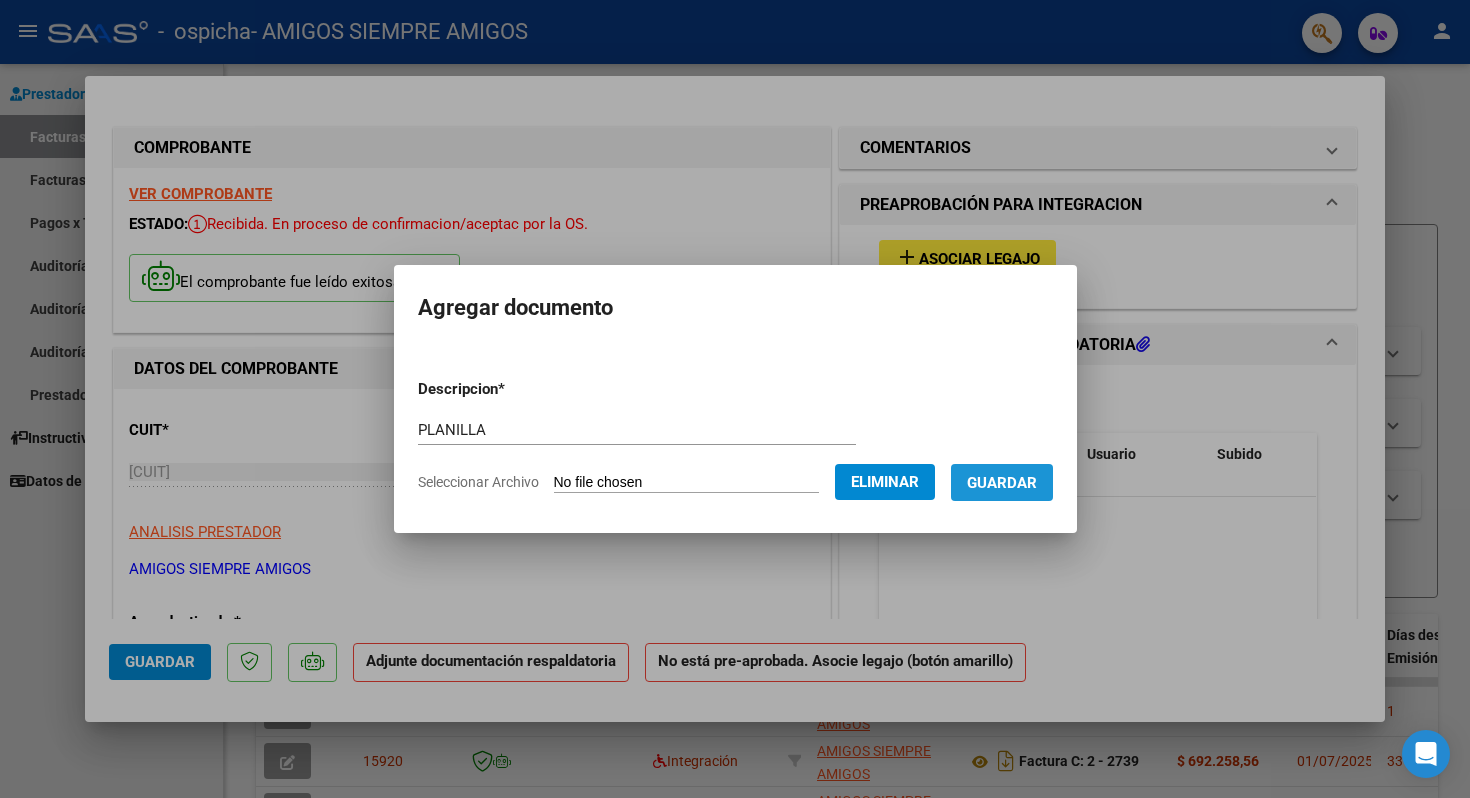 click on "Guardar" at bounding box center (1002, 483) 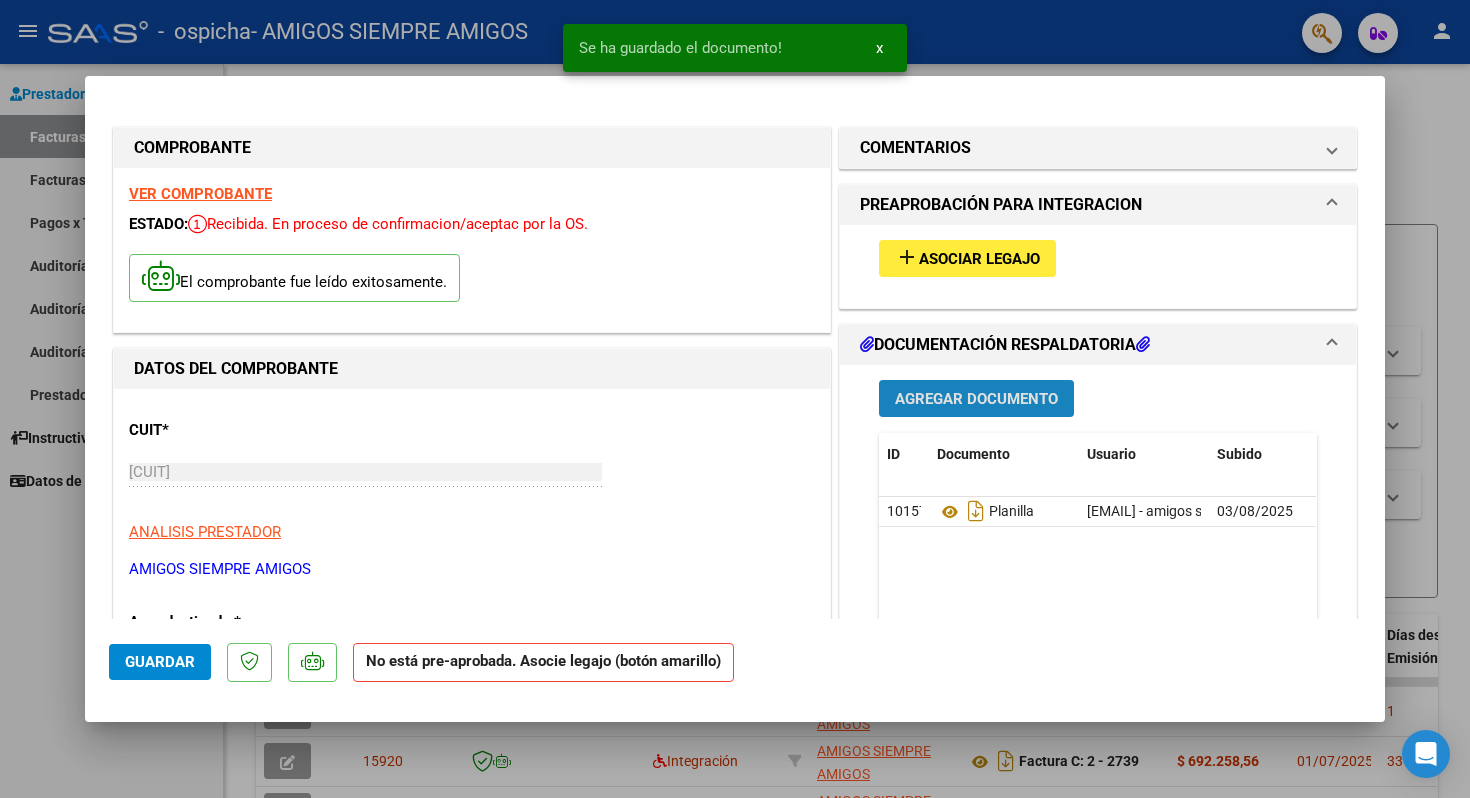 click on "Agregar Documento" at bounding box center [976, 399] 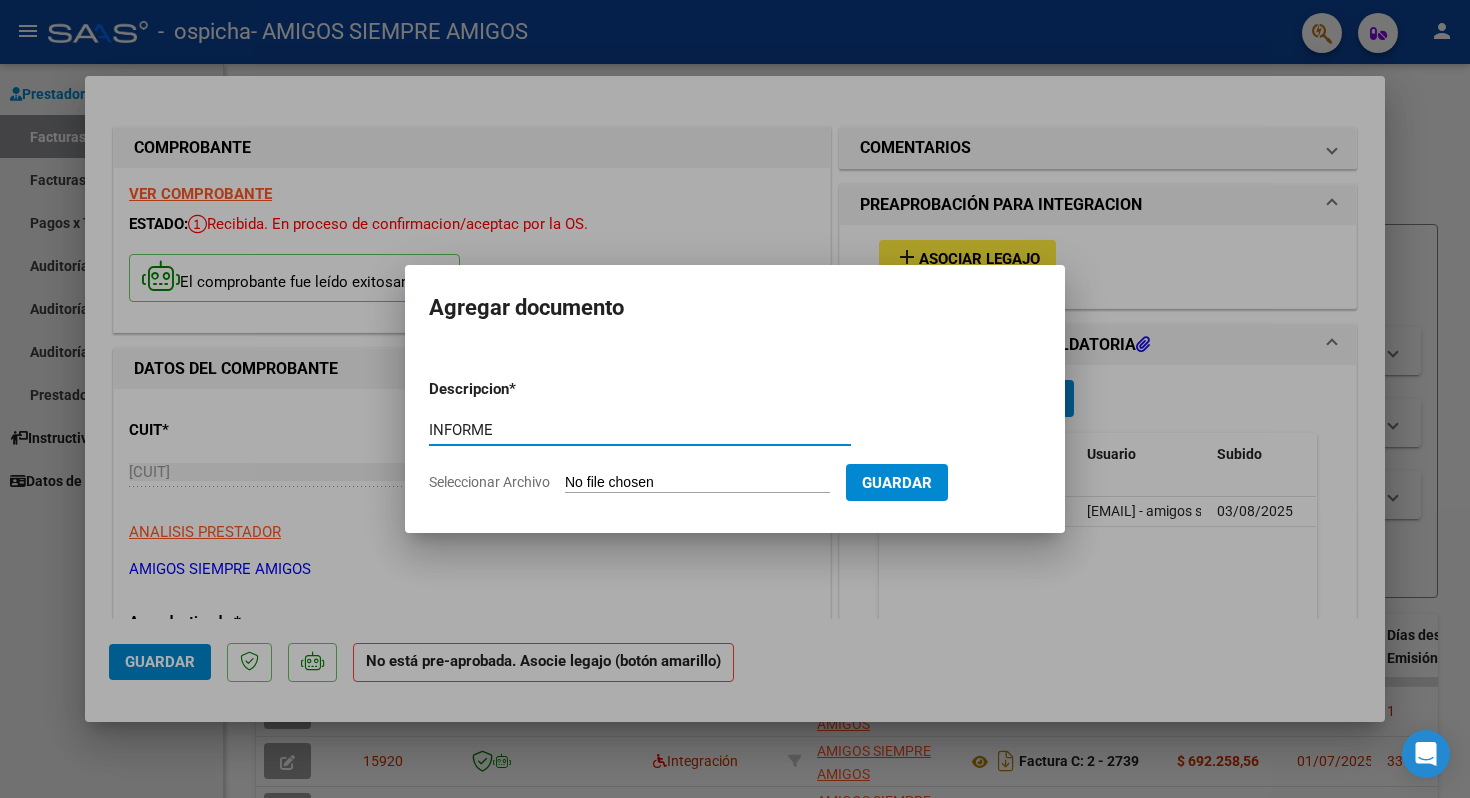 type on "INFORME" 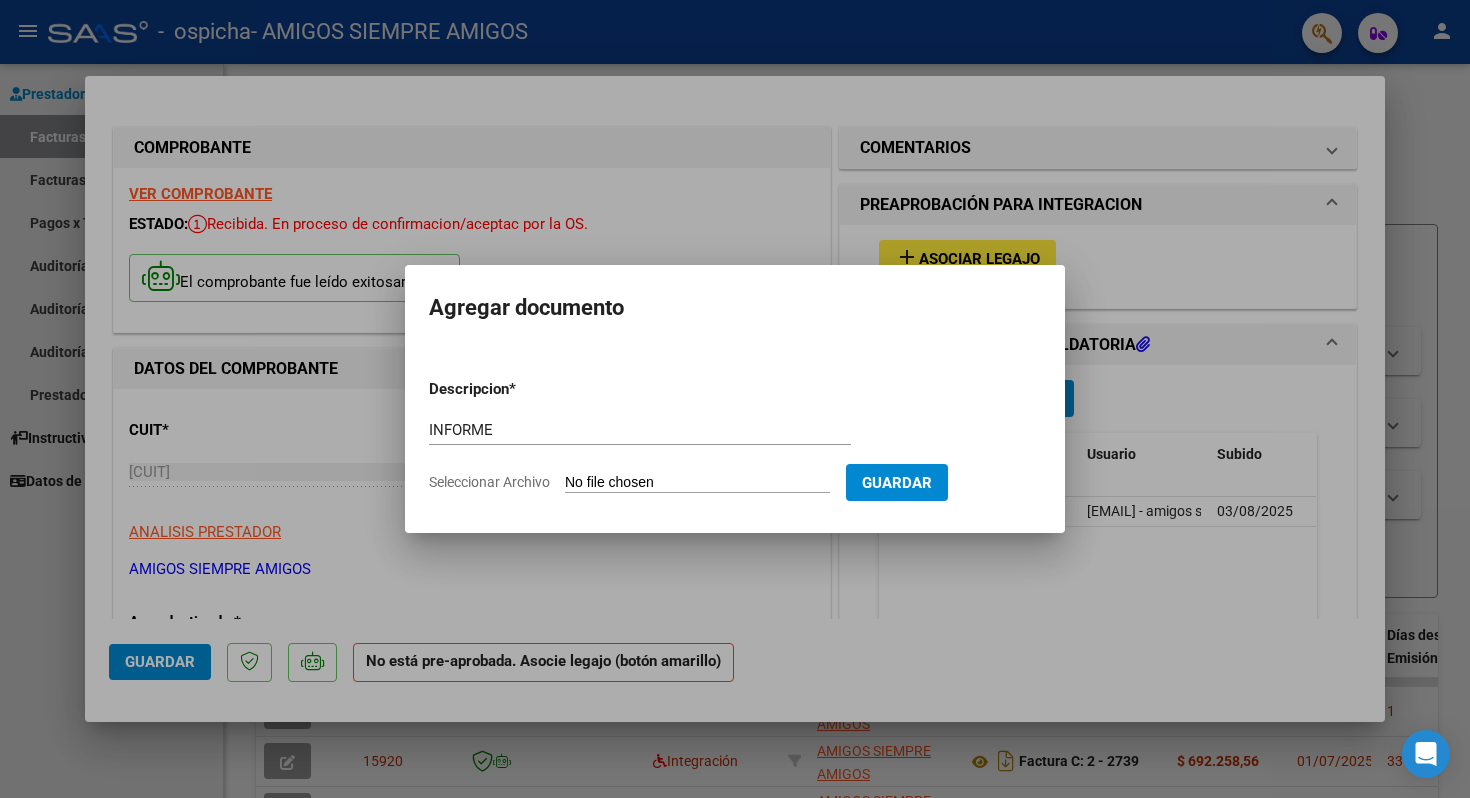 click on "Seleccionar Archivo" at bounding box center [697, 483] 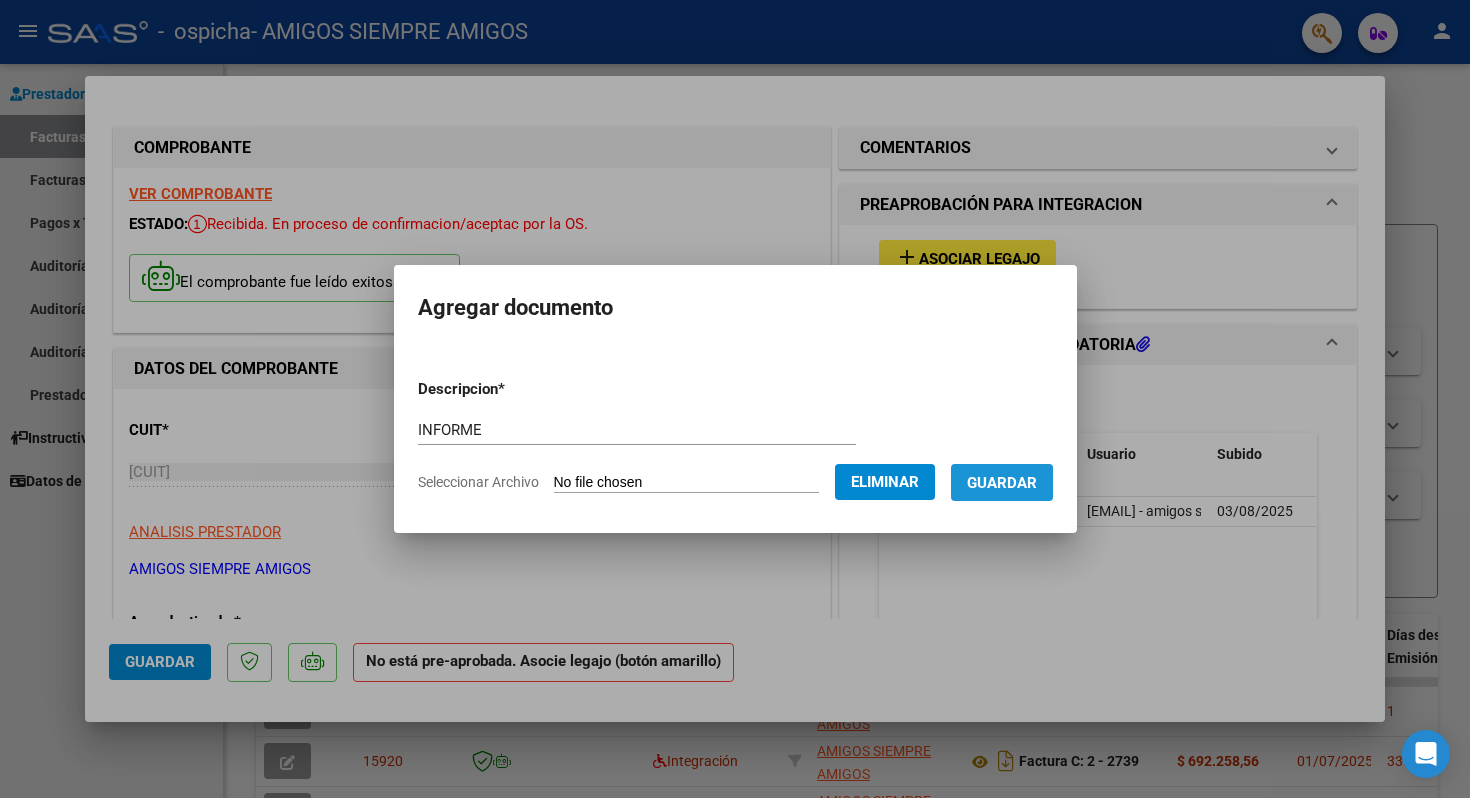 click on "Guardar" at bounding box center (1002, 483) 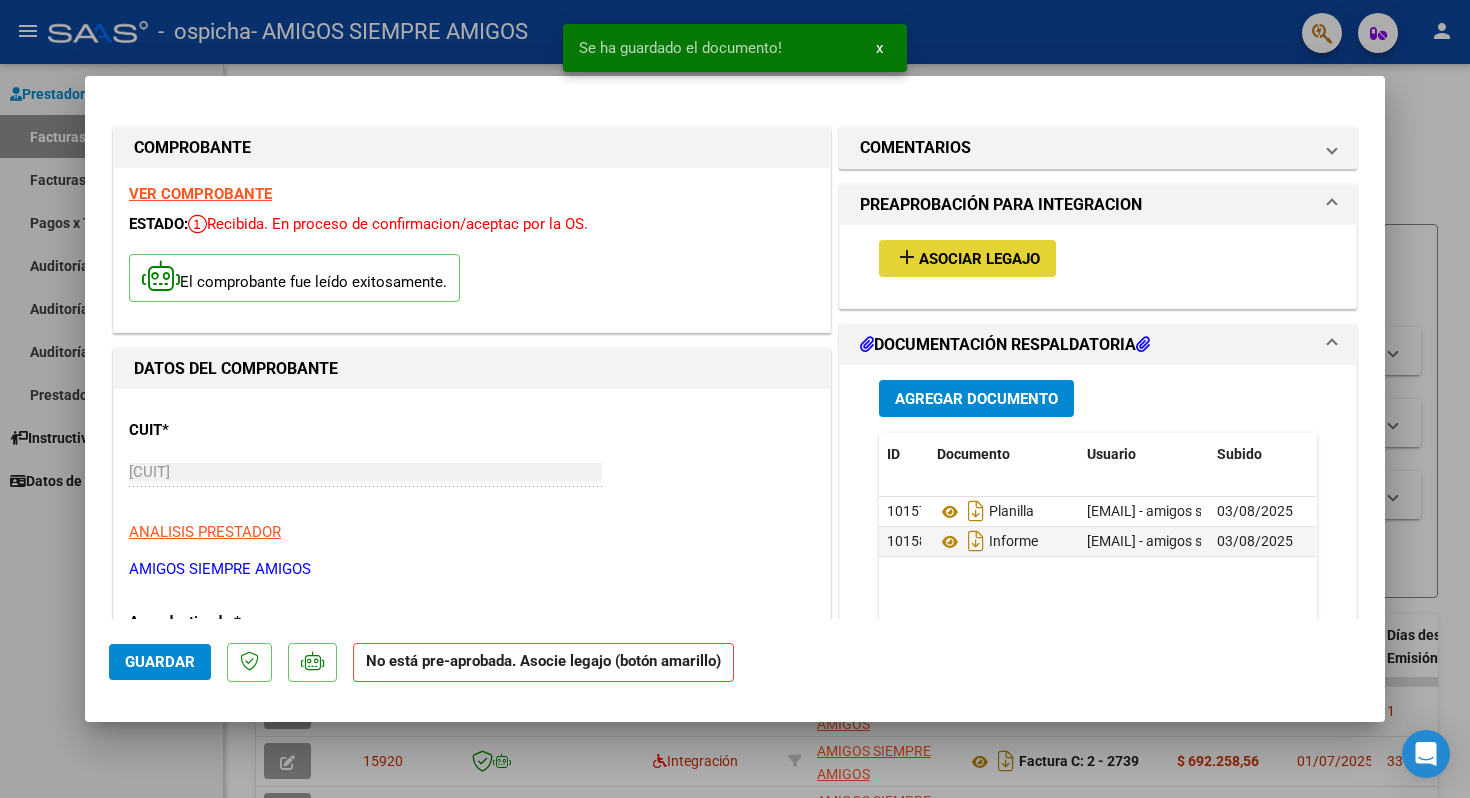 click on "Asociar Legajo" at bounding box center (979, 259) 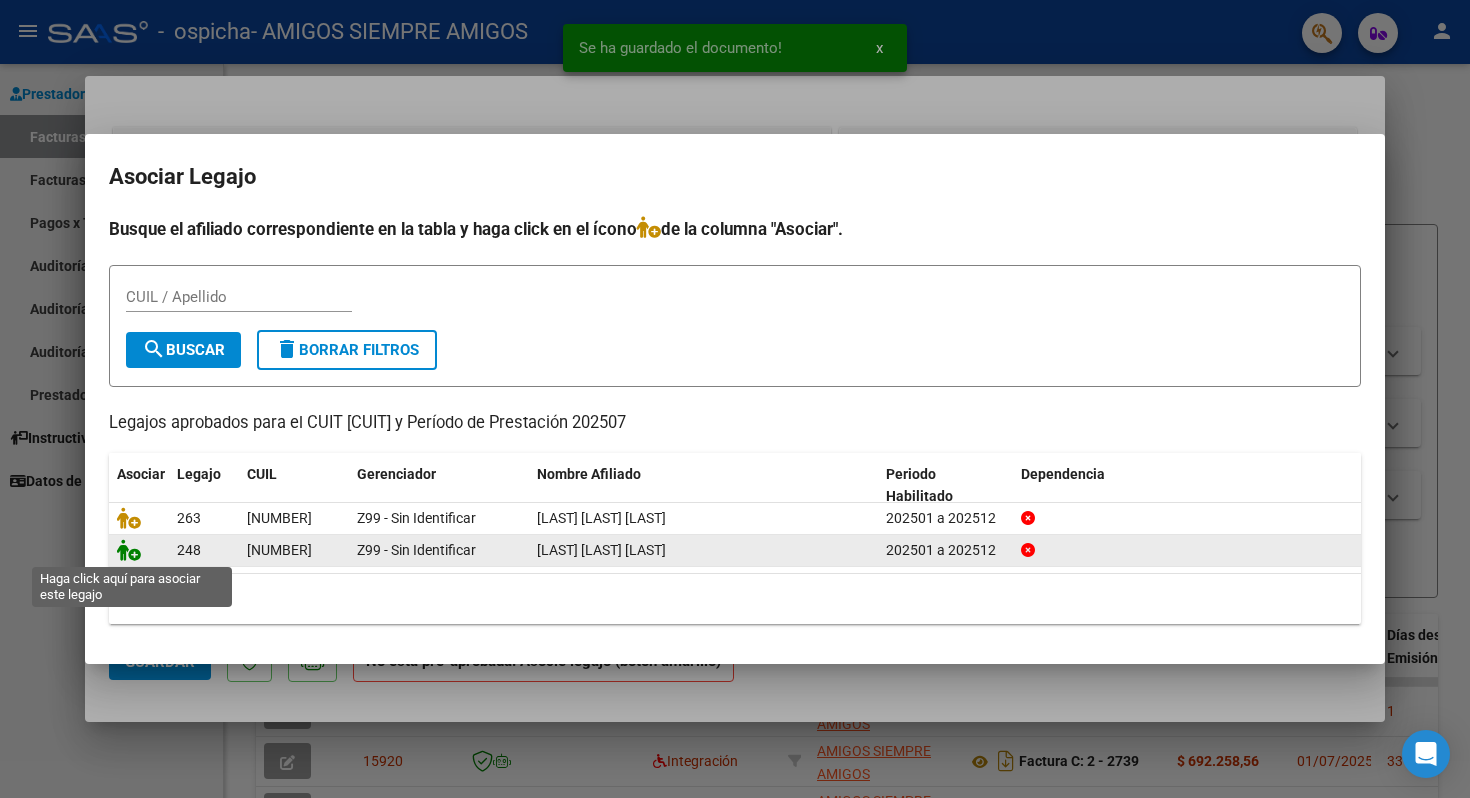 click 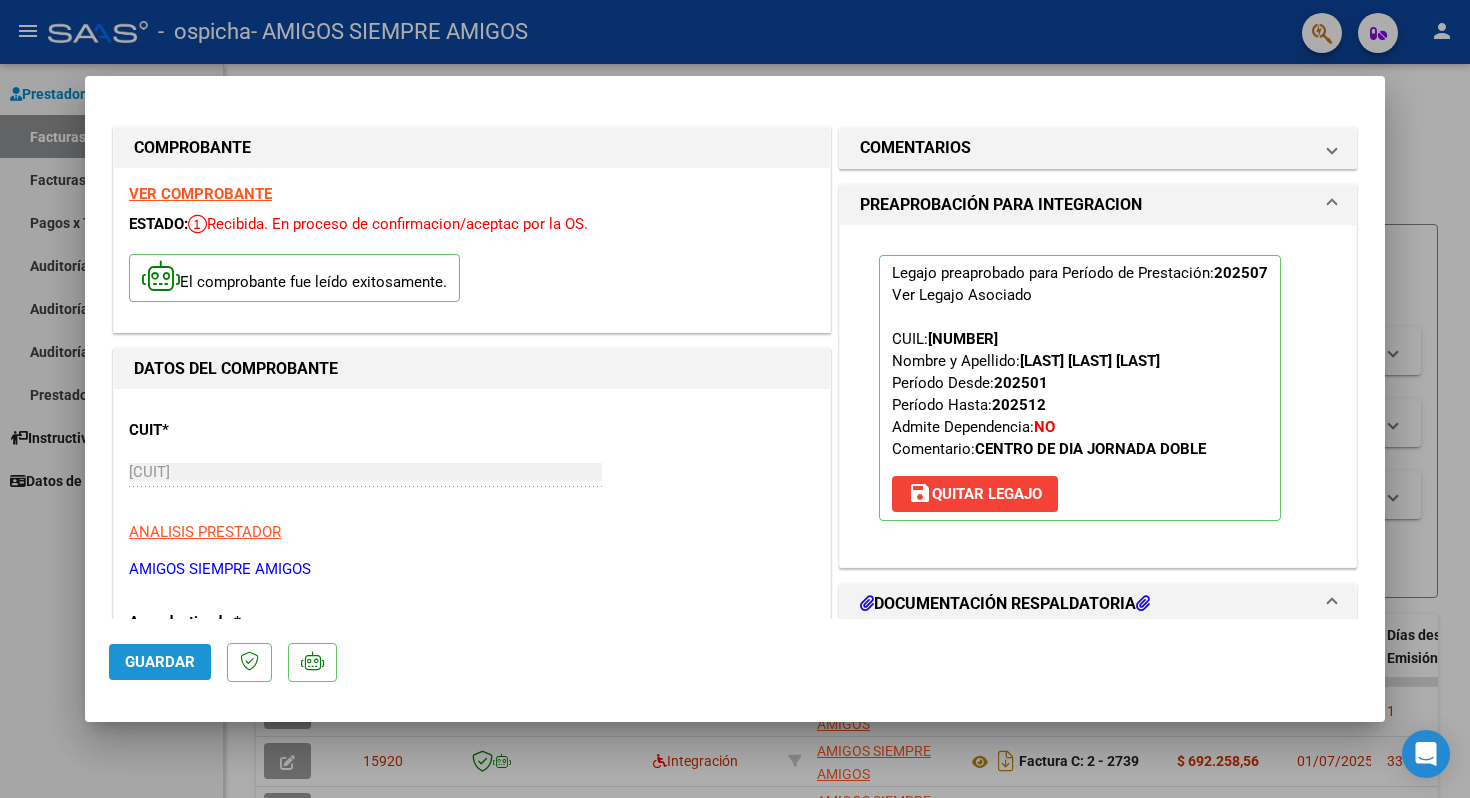 click on "Guardar" 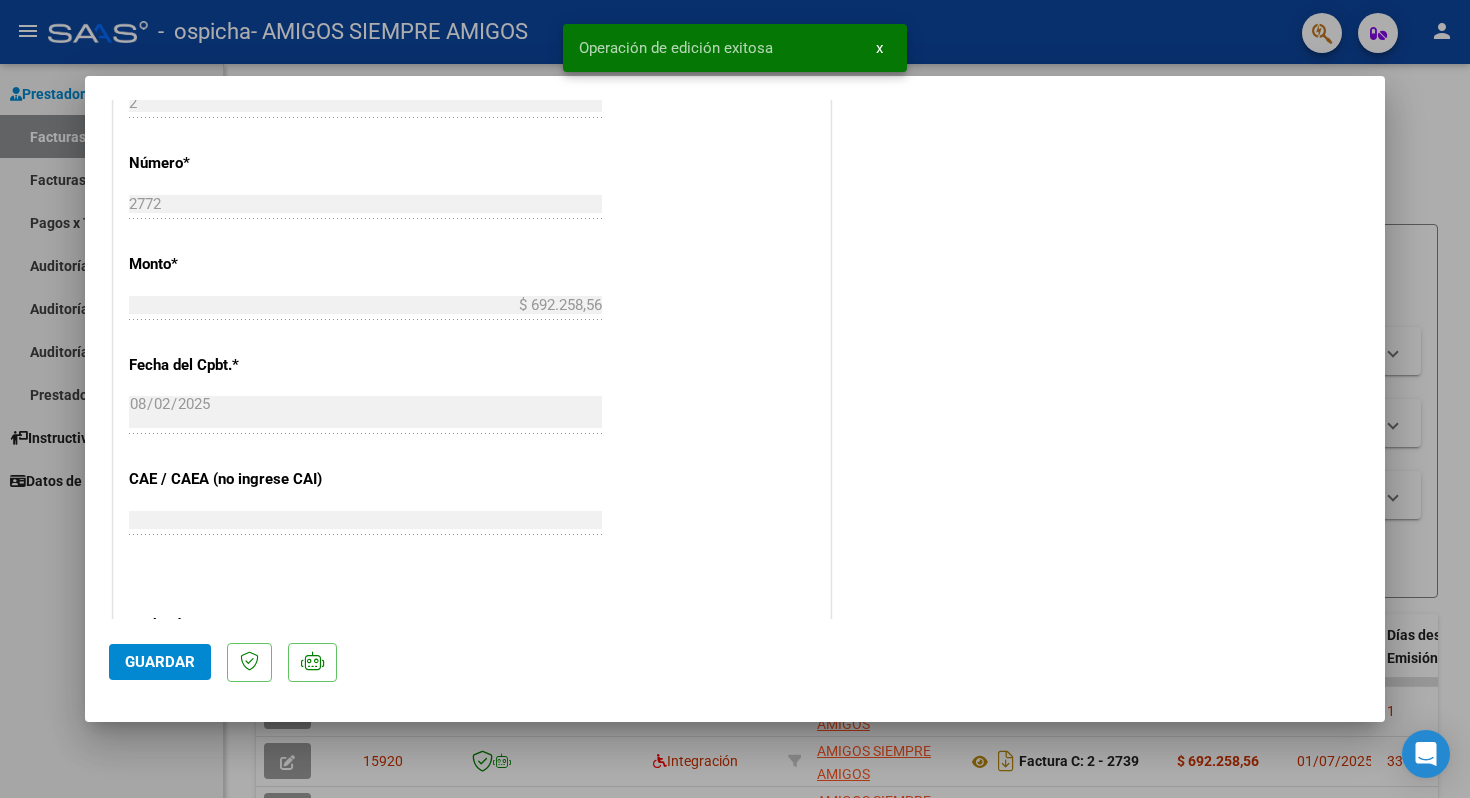 scroll, scrollTop: 1268, scrollLeft: 0, axis: vertical 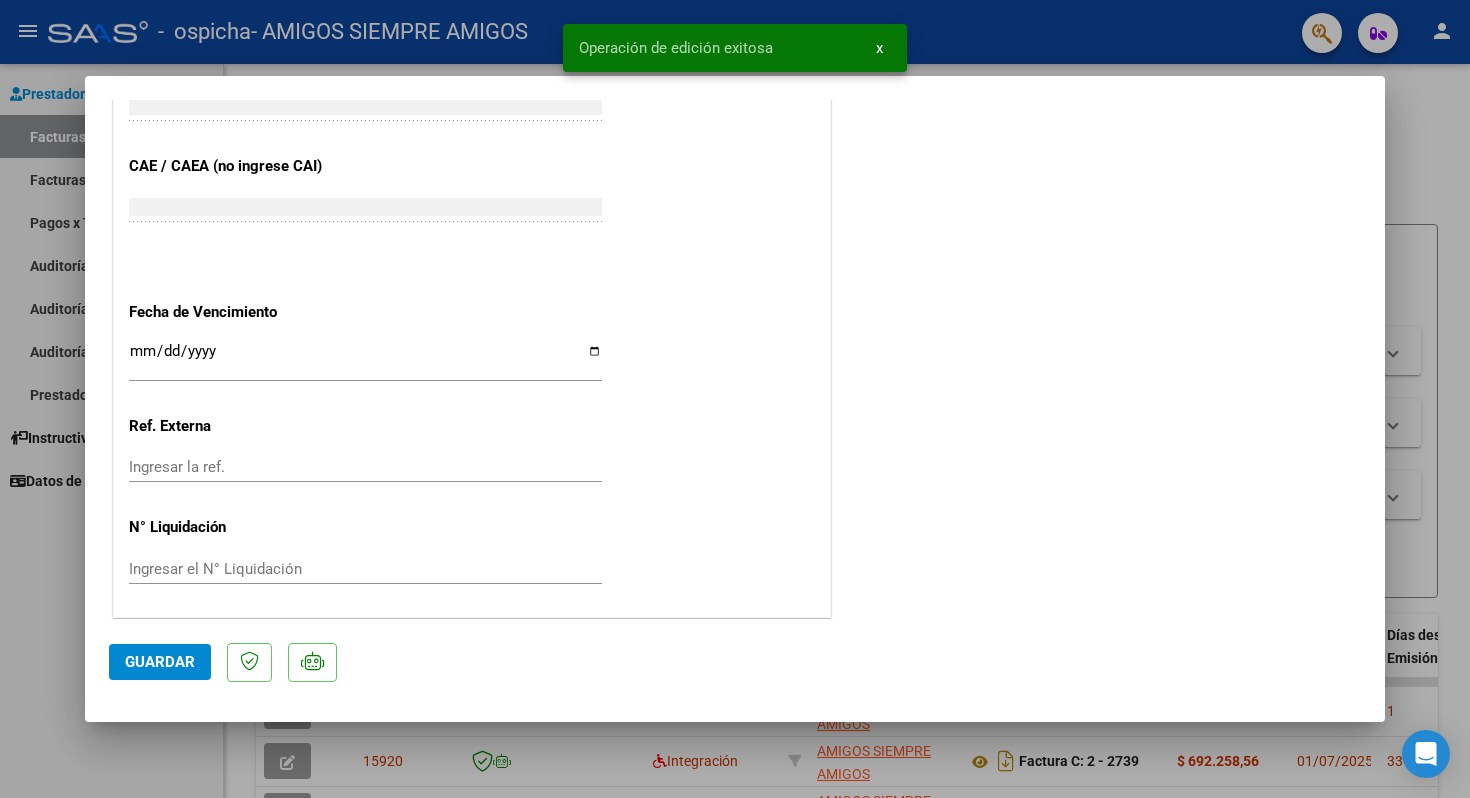 click at bounding box center [735, 399] 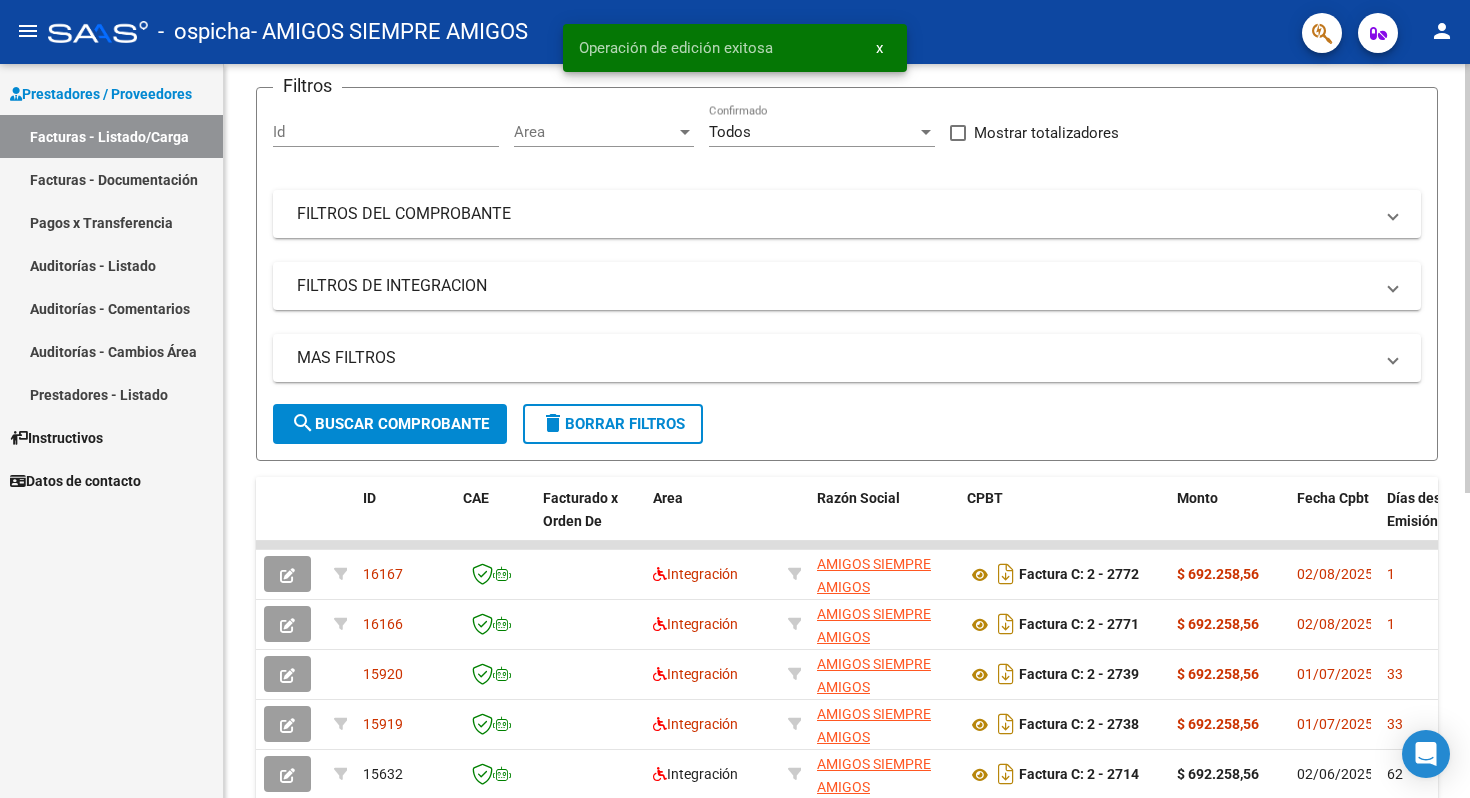 scroll, scrollTop: 170, scrollLeft: 0, axis: vertical 